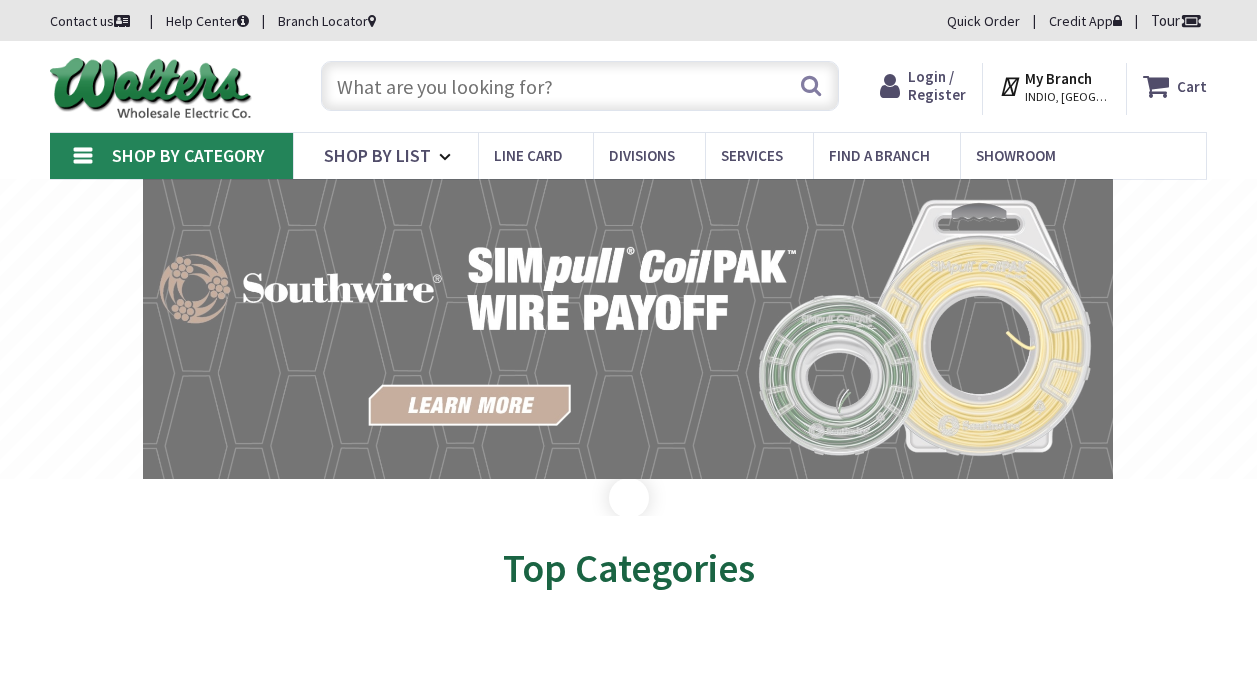 scroll, scrollTop: 0, scrollLeft: 0, axis: both 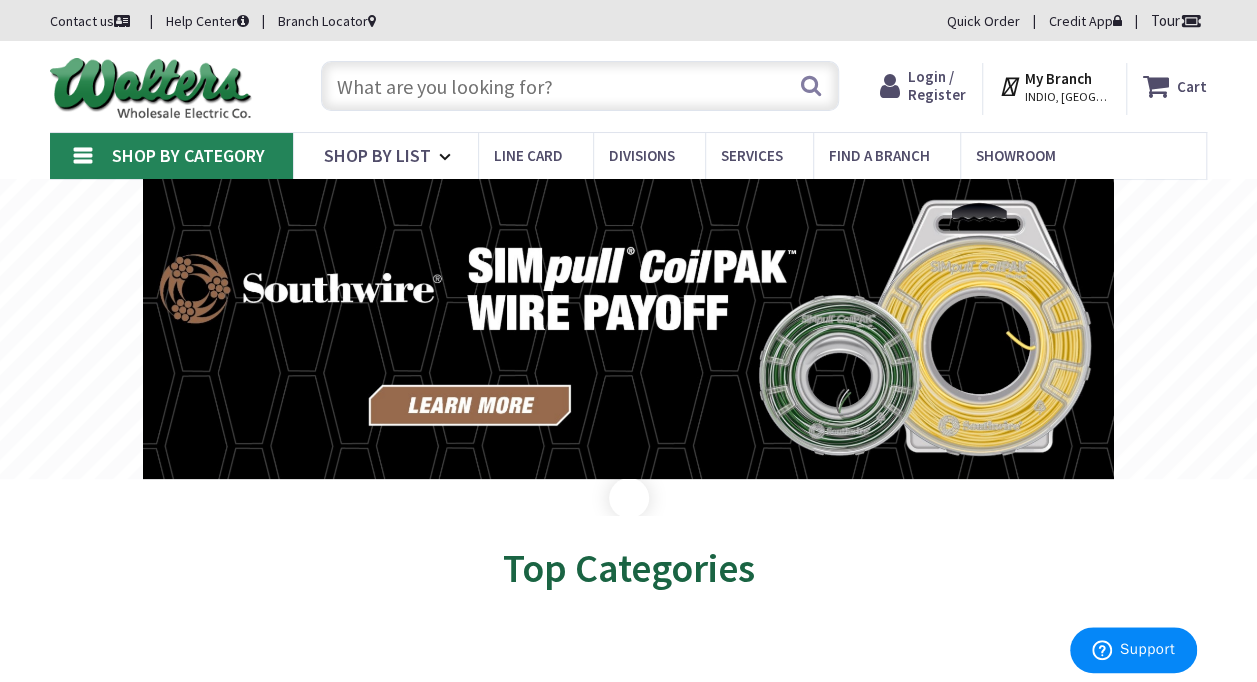 click on "INDIO, [GEOGRAPHIC_DATA]" at bounding box center (1067, 97) 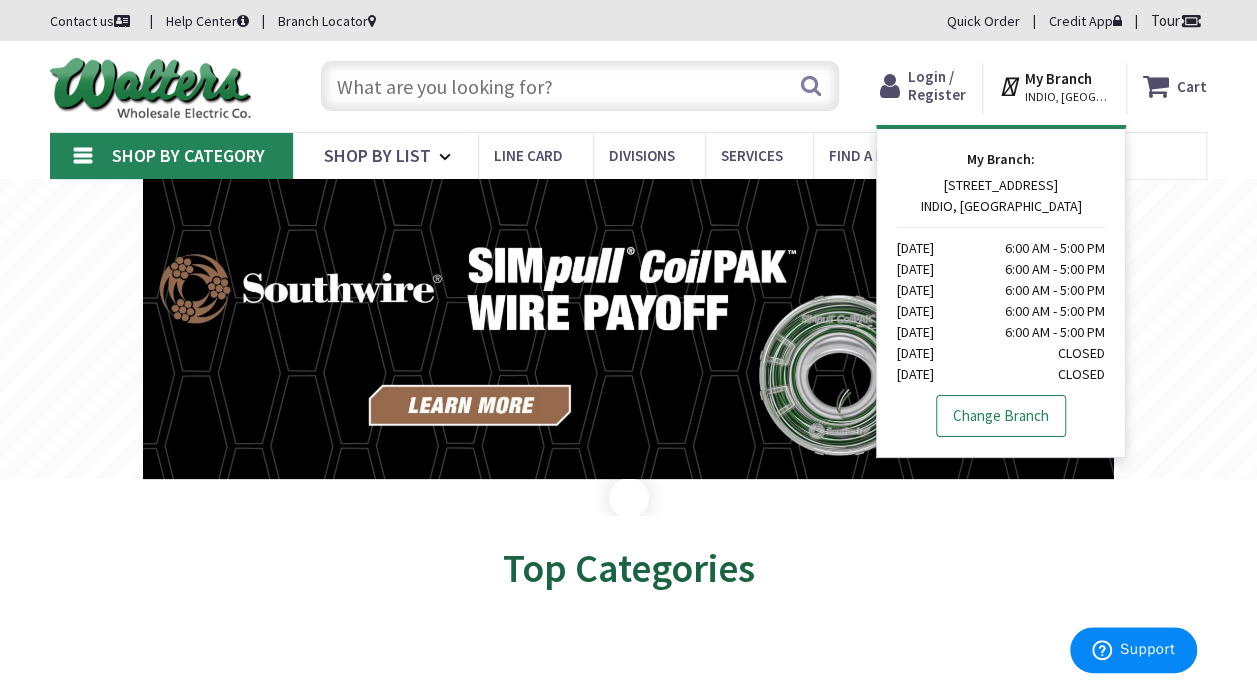 click on "Change Branch" at bounding box center (1001, 416) 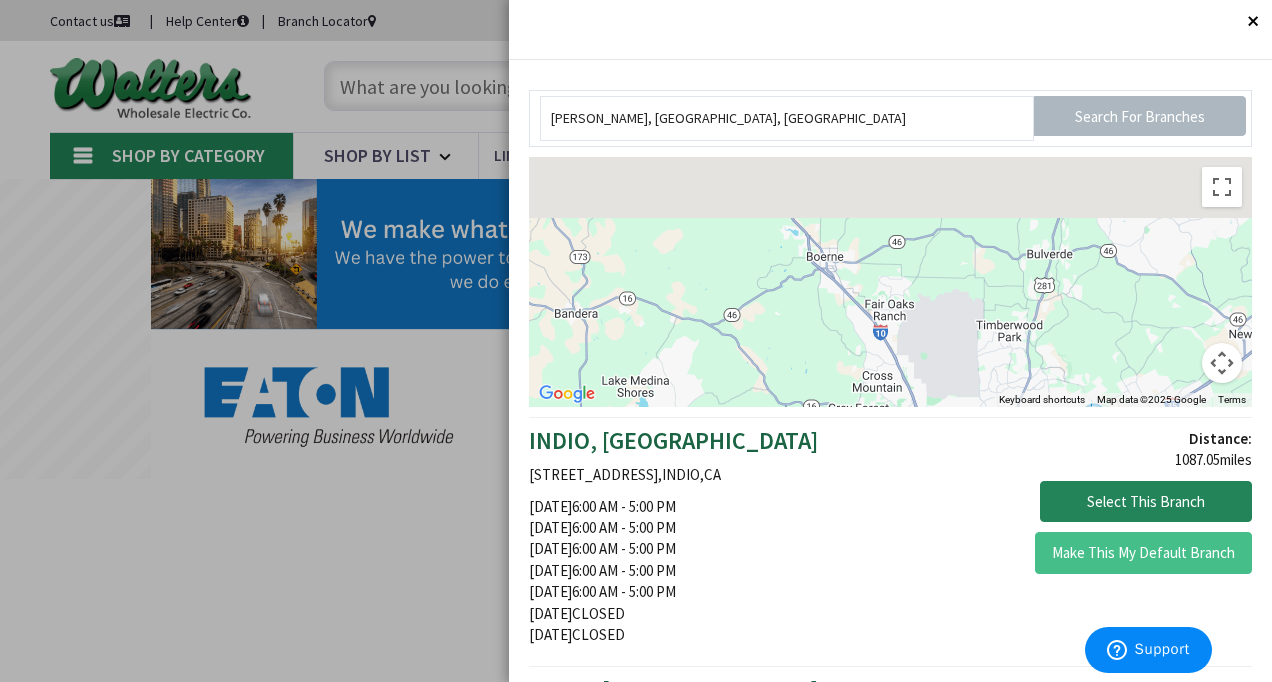 drag, startPoint x: 705, startPoint y: 288, endPoint x: 923, endPoint y: 469, distance: 283.34607 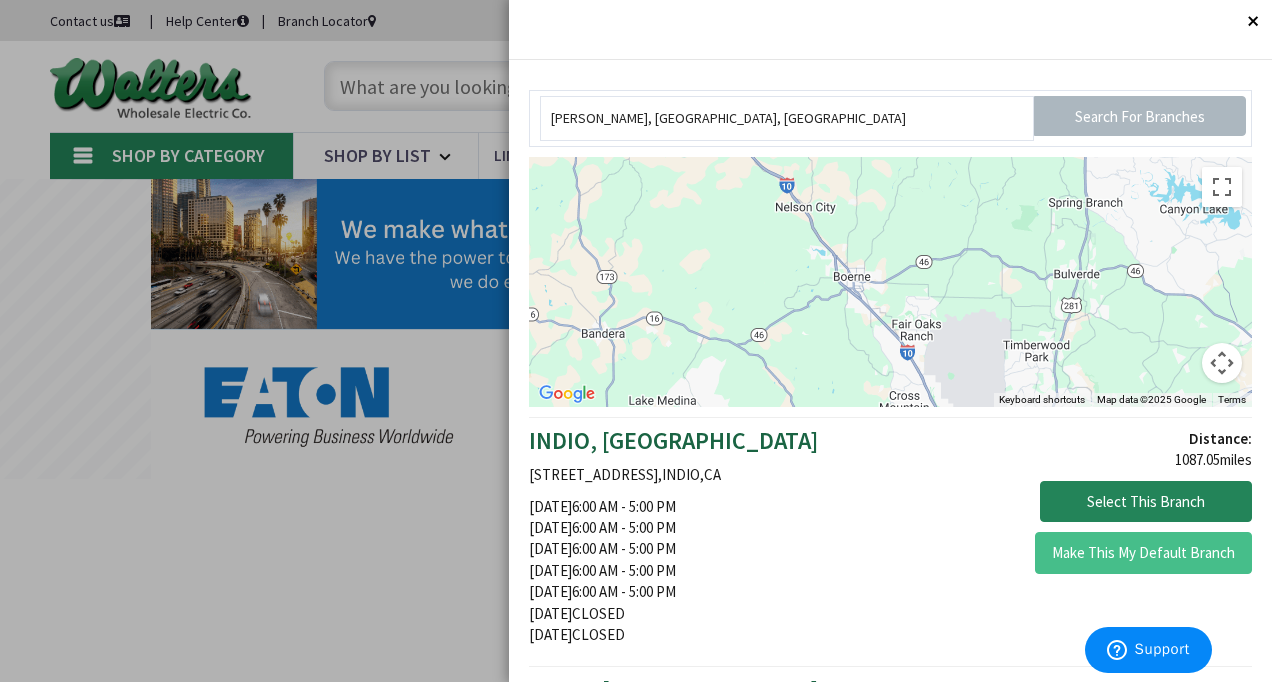 drag, startPoint x: 779, startPoint y: 368, endPoint x: 804, endPoint y: 403, distance: 43.011627 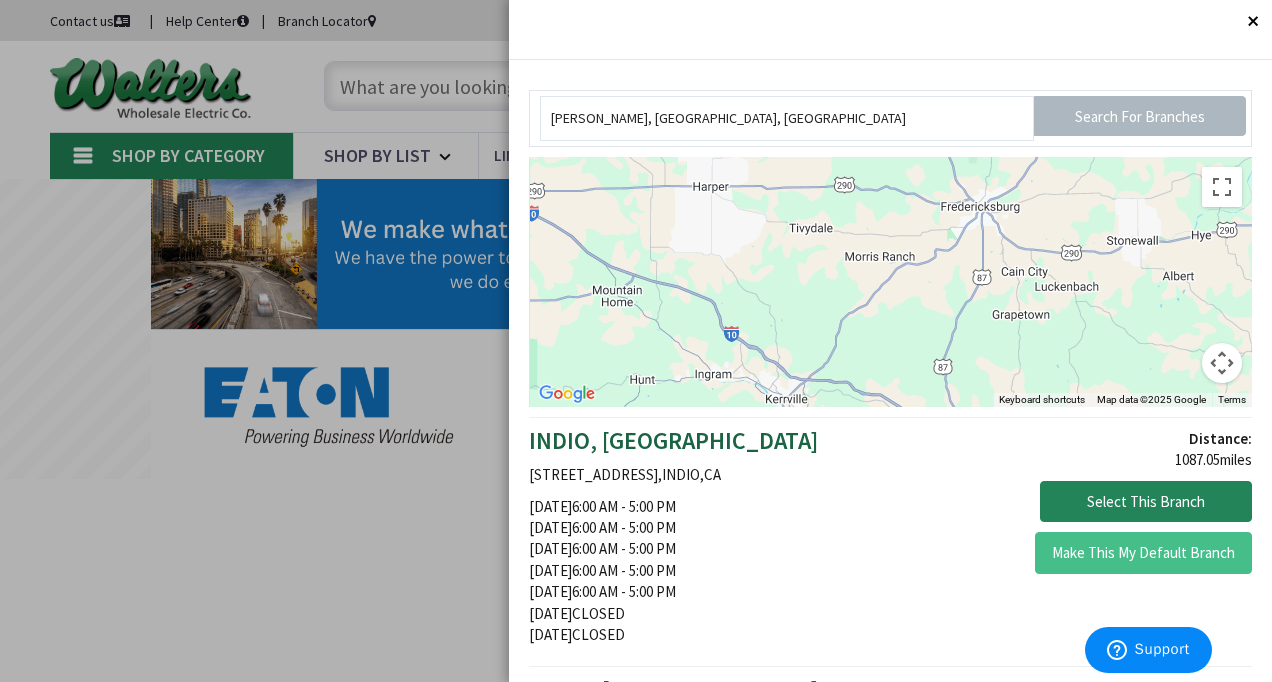 drag, startPoint x: 754, startPoint y: 346, endPoint x: 755, endPoint y: 357, distance: 11.045361 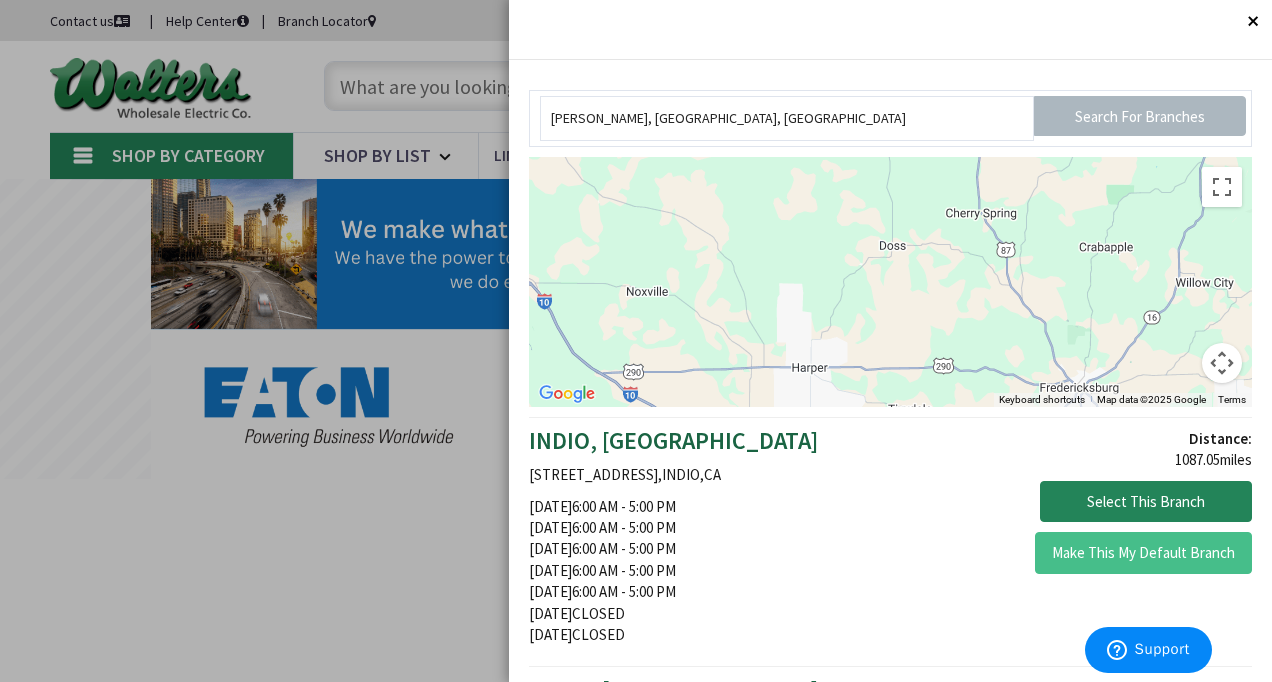 drag, startPoint x: 710, startPoint y: 280, endPoint x: 811, endPoint y: 343, distance: 119.03781 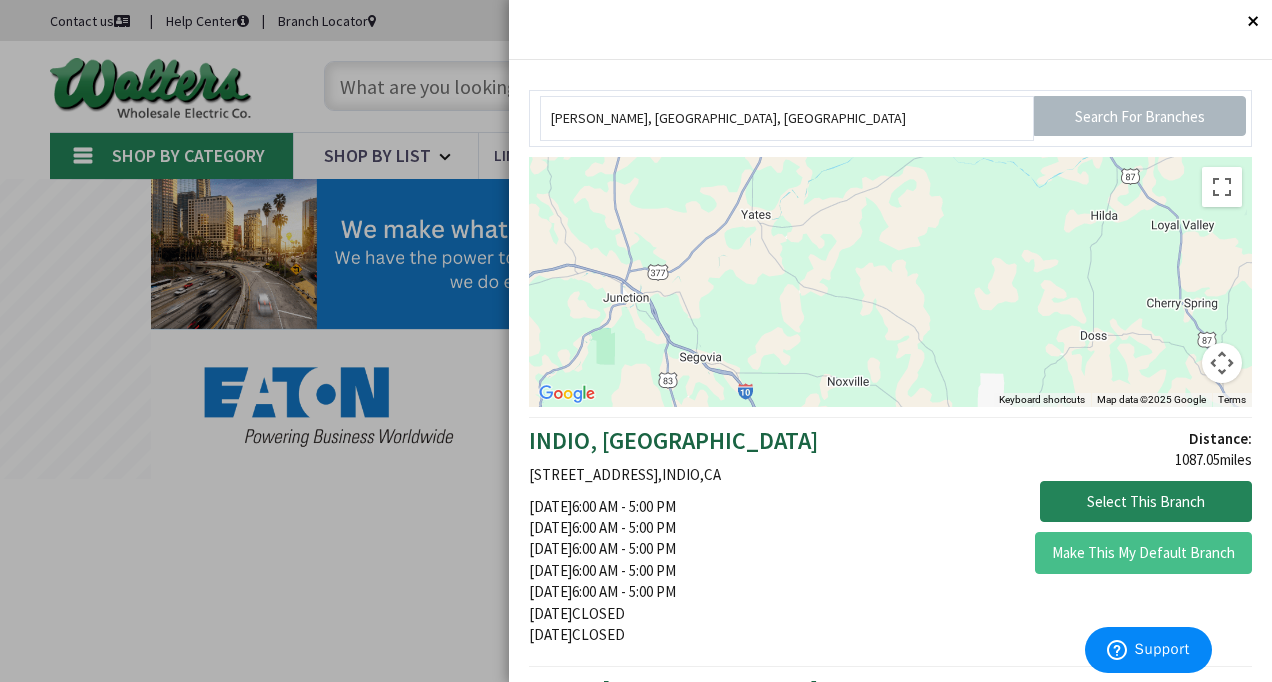 drag, startPoint x: 703, startPoint y: 306, endPoint x: 721, endPoint y: 230, distance: 78.10249 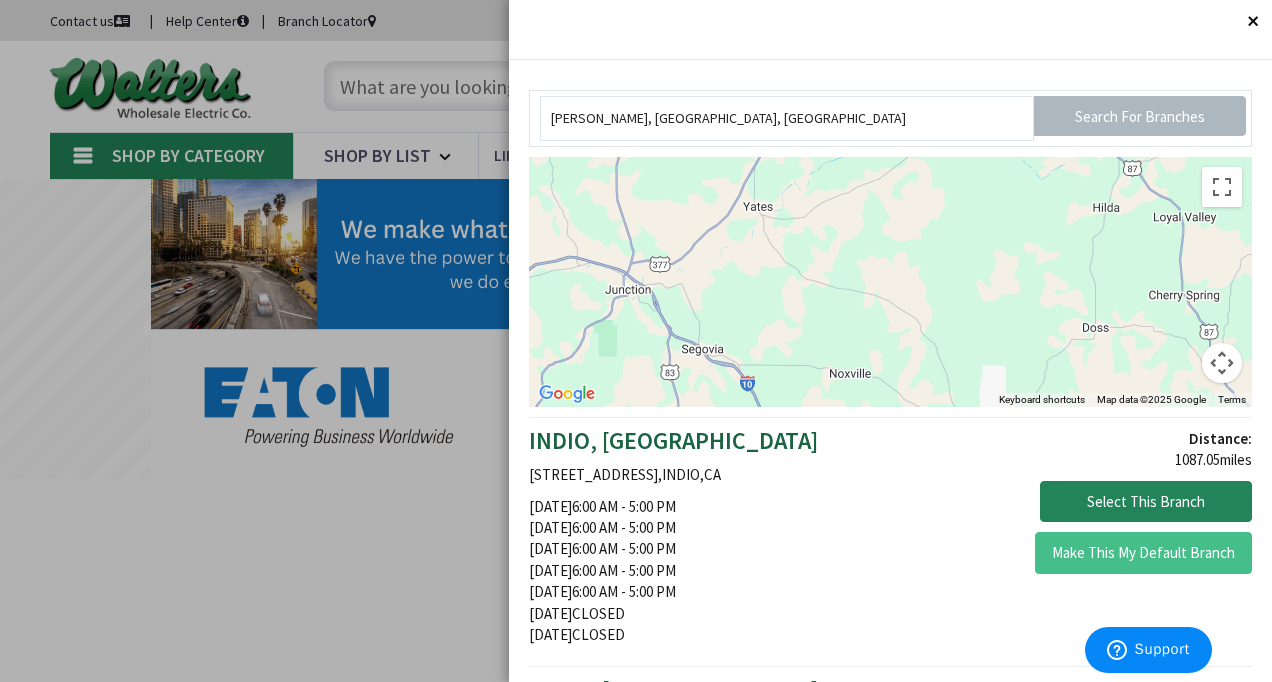 drag, startPoint x: 670, startPoint y: 296, endPoint x: 1056, endPoint y: 412, distance: 403.05334 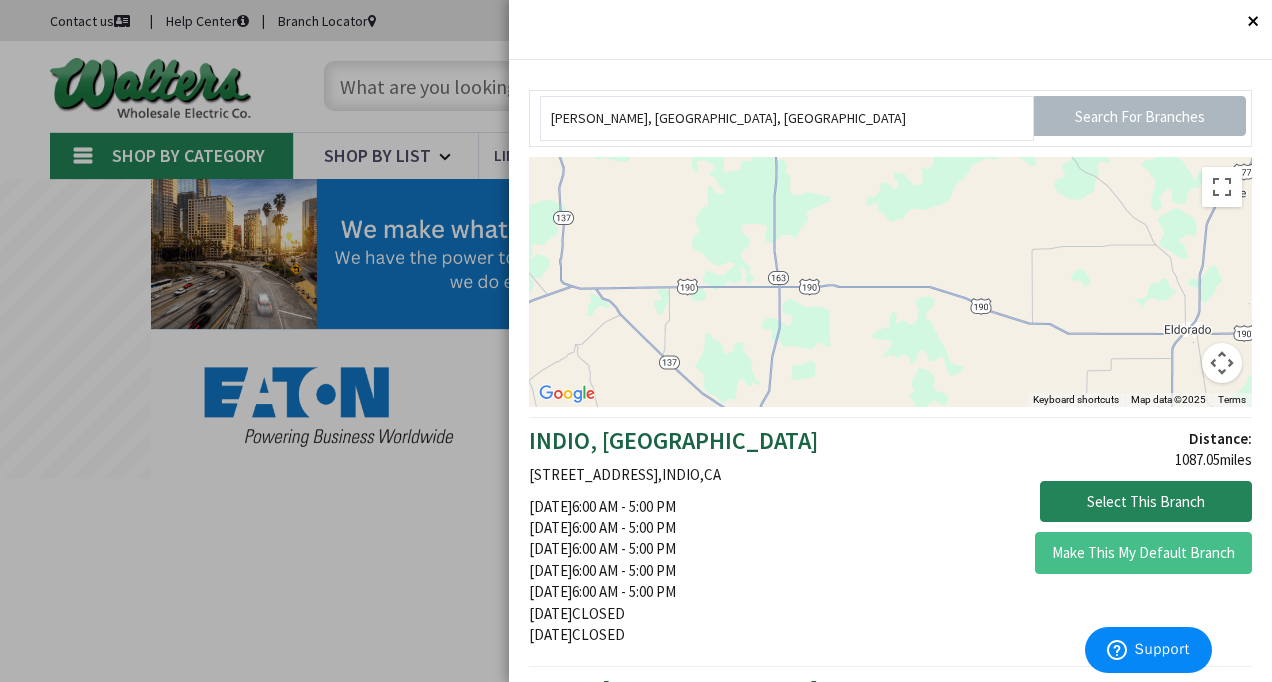 drag, startPoint x: 731, startPoint y: 335, endPoint x: 1271, endPoint y: 335, distance: 540 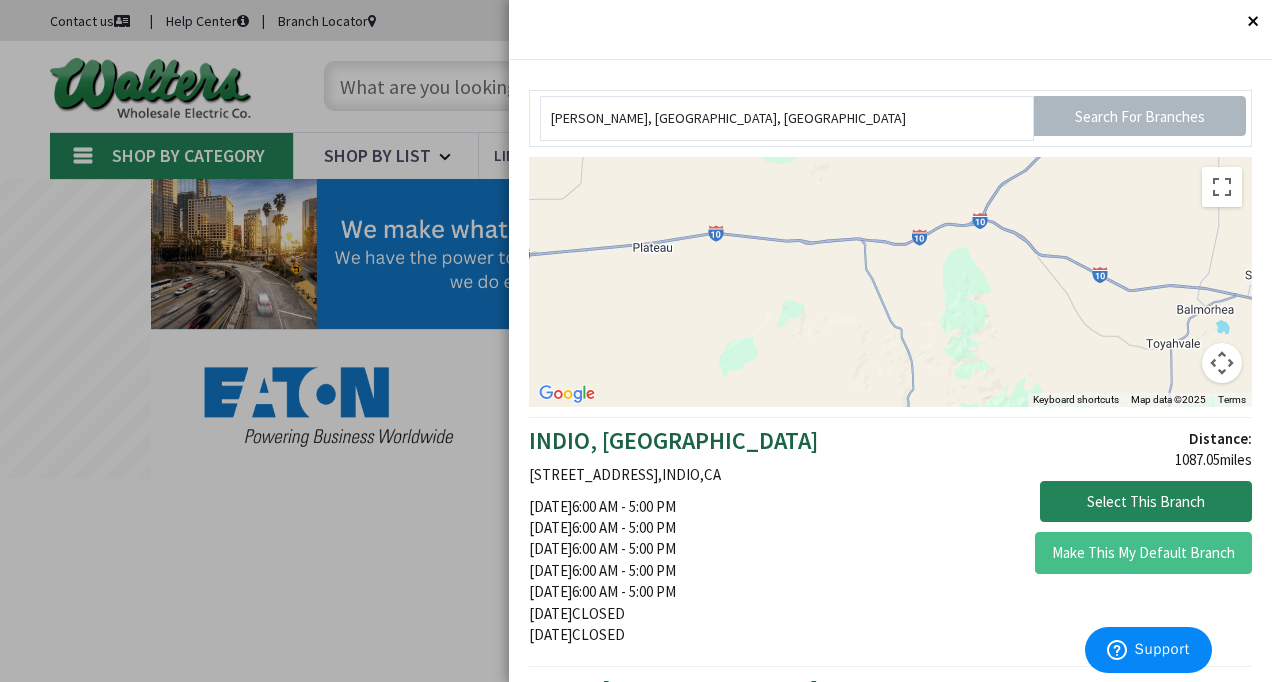 drag, startPoint x: 760, startPoint y: 317, endPoint x: 1271, endPoint y: 322, distance: 511.02448 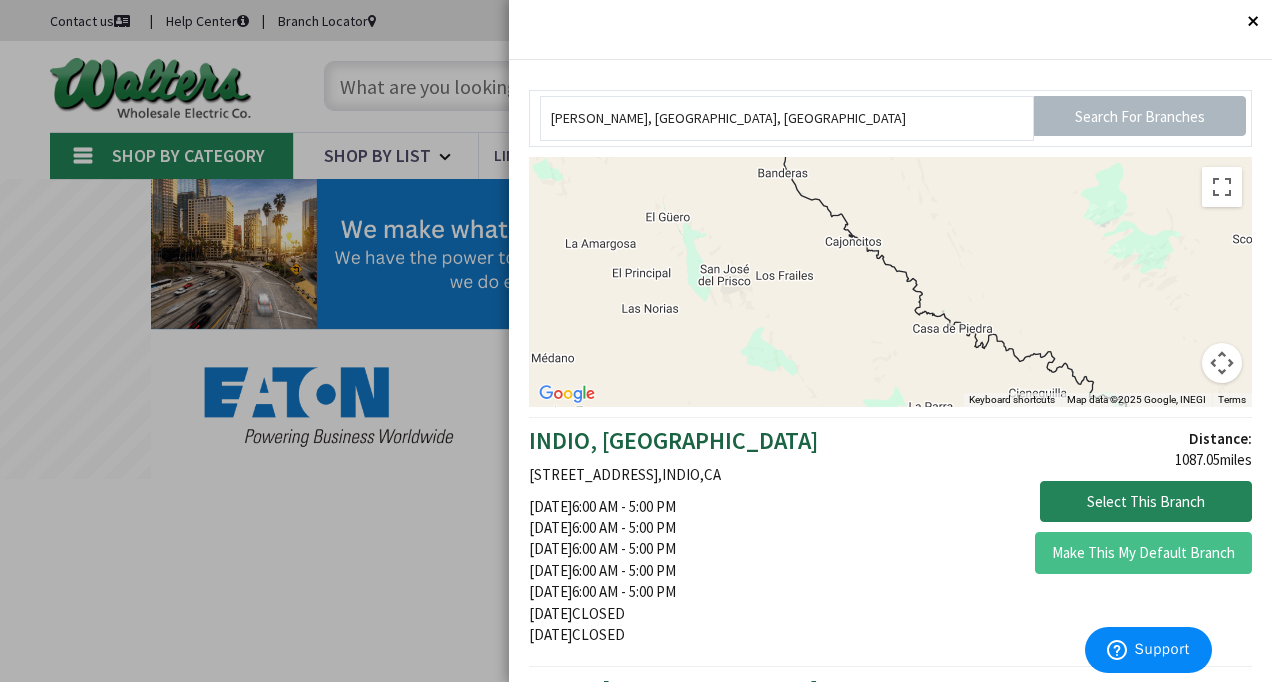 drag, startPoint x: 736, startPoint y: 292, endPoint x: 1123, endPoint y: 372, distance: 395.18225 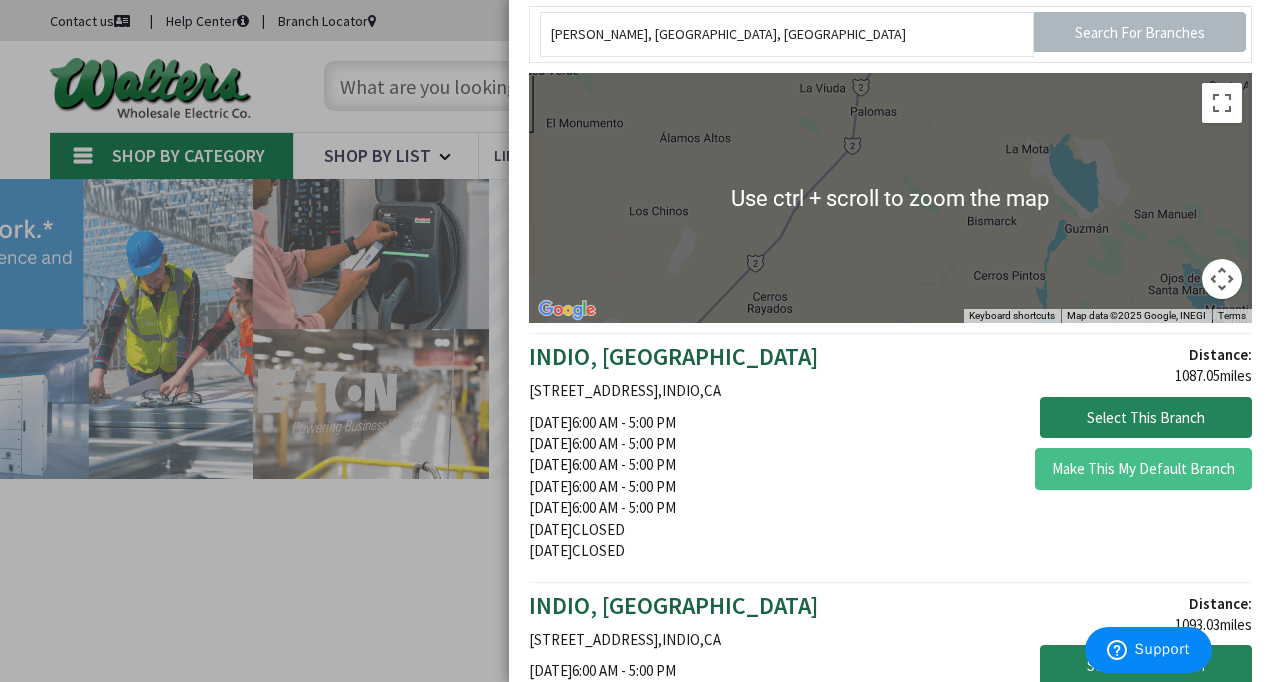 scroll, scrollTop: 0, scrollLeft: 0, axis: both 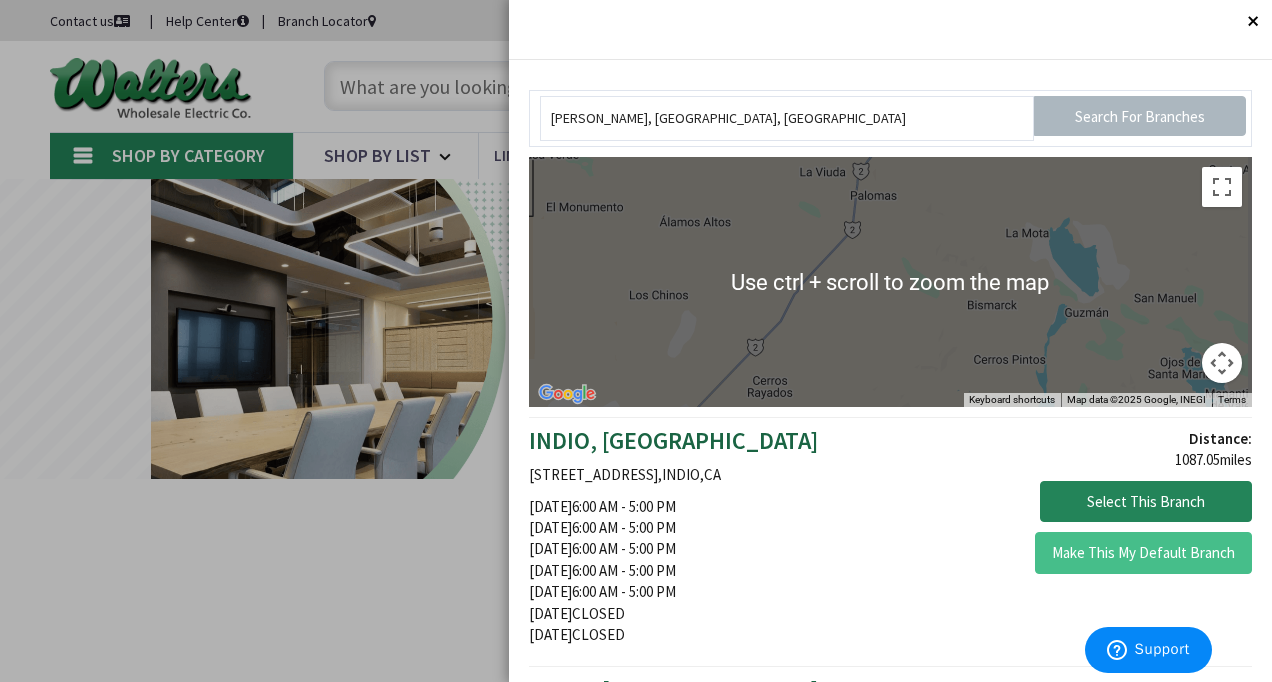 drag, startPoint x: 880, startPoint y: 216, endPoint x: 900, endPoint y: 479, distance: 263.75937 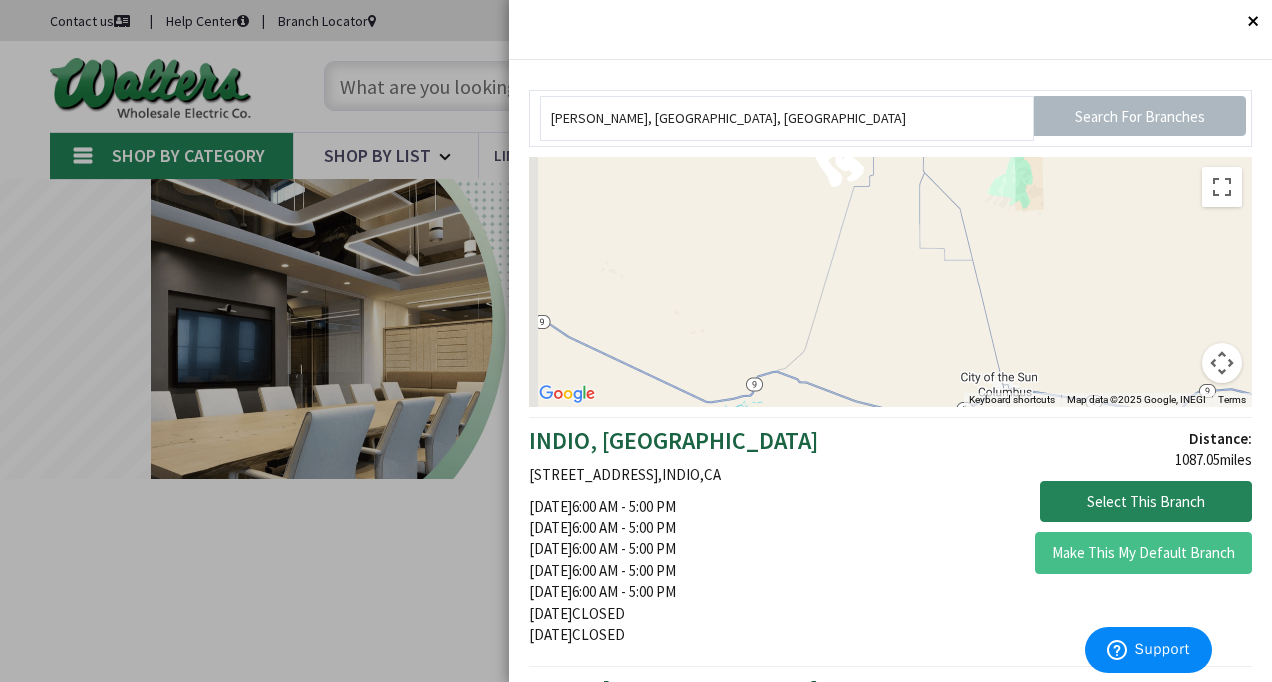 drag, startPoint x: 796, startPoint y: 274, endPoint x: 844, endPoint y: 439, distance: 171.84004 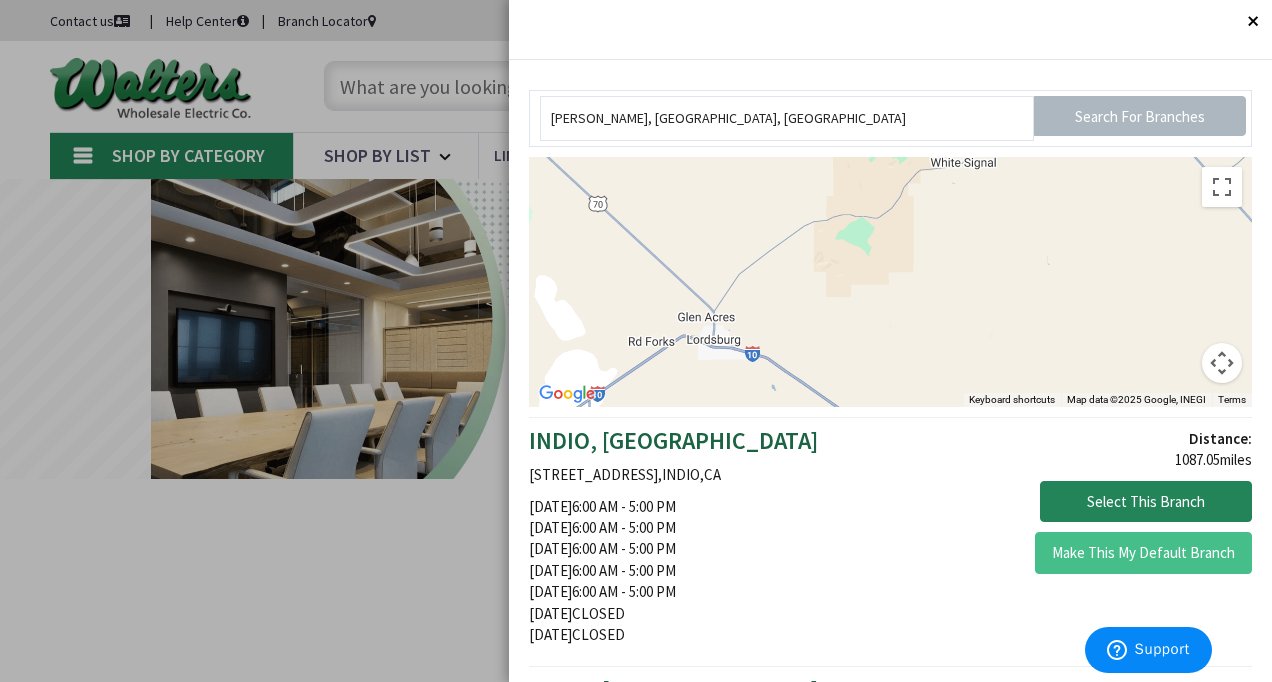 drag, startPoint x: 791, startPoint y: 295, endPoint x: 1270, endPoint y: 284, distance: 479.12628 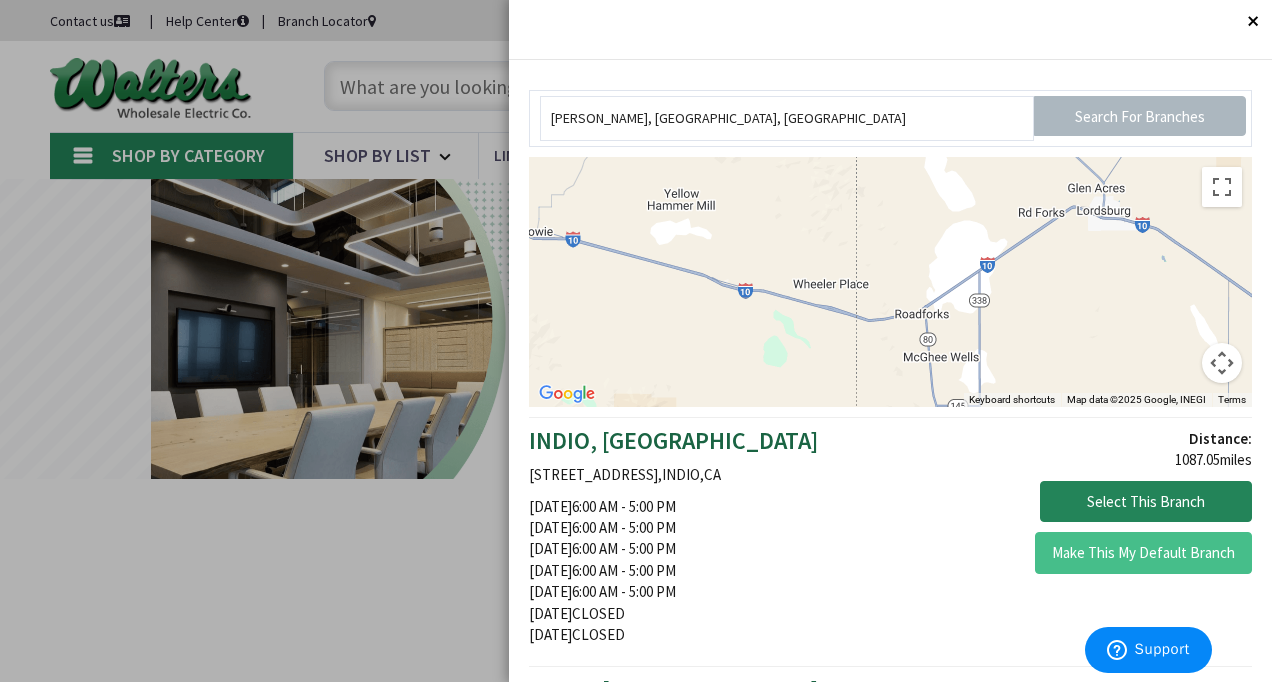 drag, startPoint x: 780, startPoint y: 332, endPoint x: 1196, endPoint y: 244, distance: 425.20584 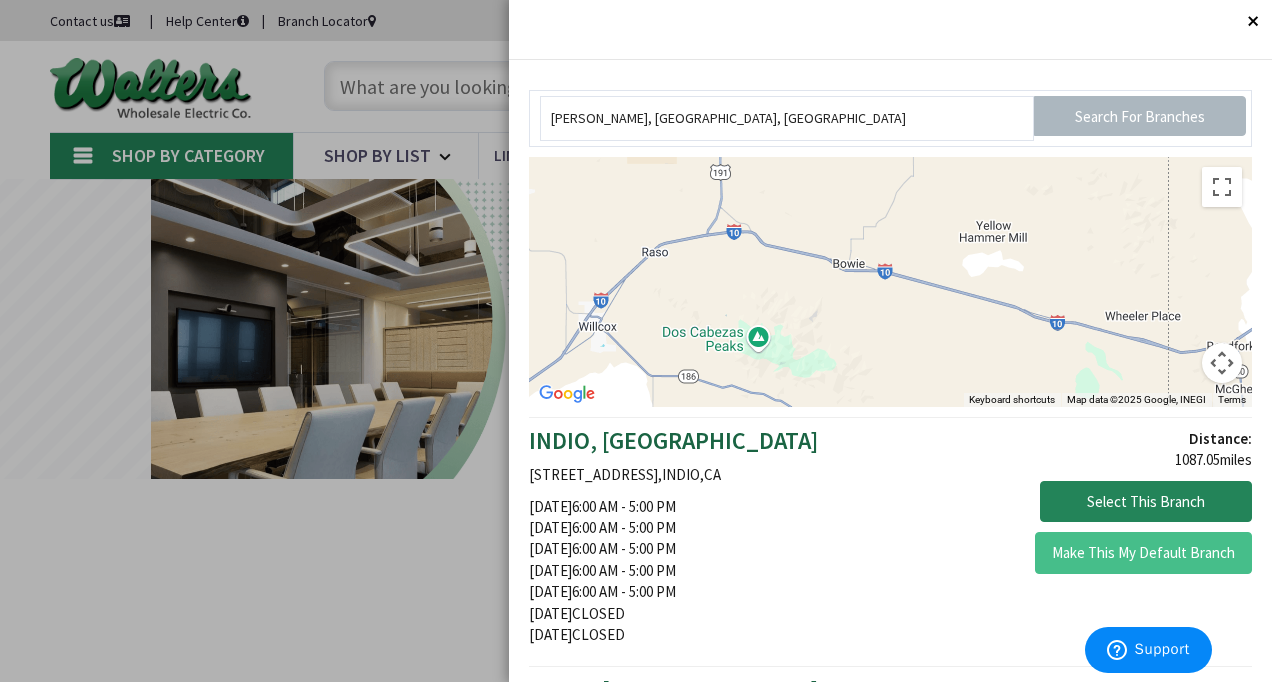 drag, startPoint x: 738, startPoint y: 255, endPoint x: 1129, endPoint y: 271, distance: 391.32724 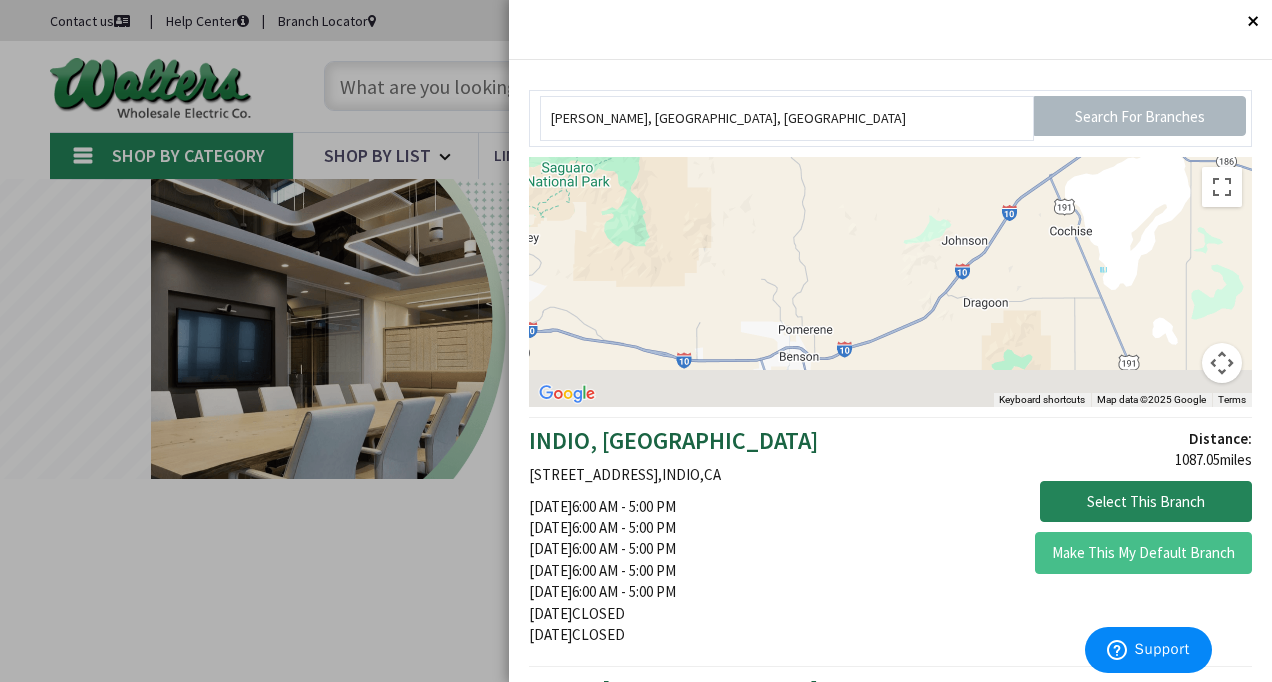 drag, startPoint x: 757, startPoint y: 352, endPoint x: 968, endPoint y: 167, distance: 280.6172 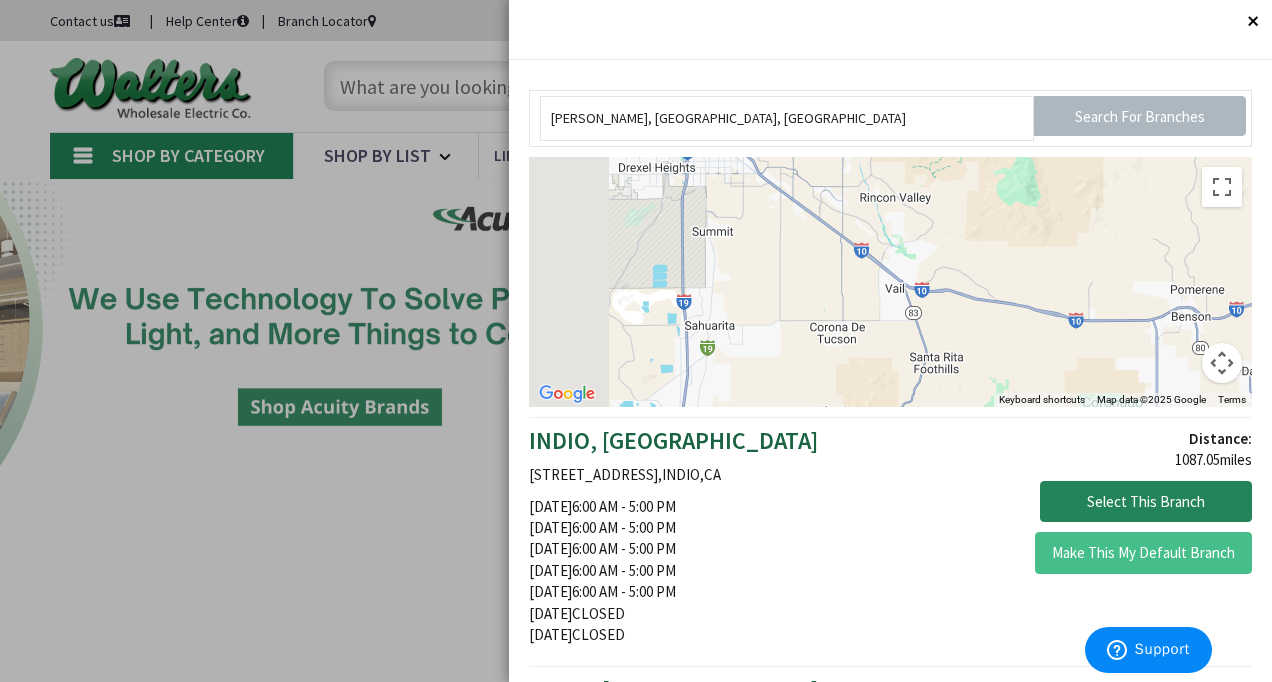 drag, startPoint x: 713, startPoint y: 244, endPoint x: 1104, endPoint y: 360, distance: 407.84433 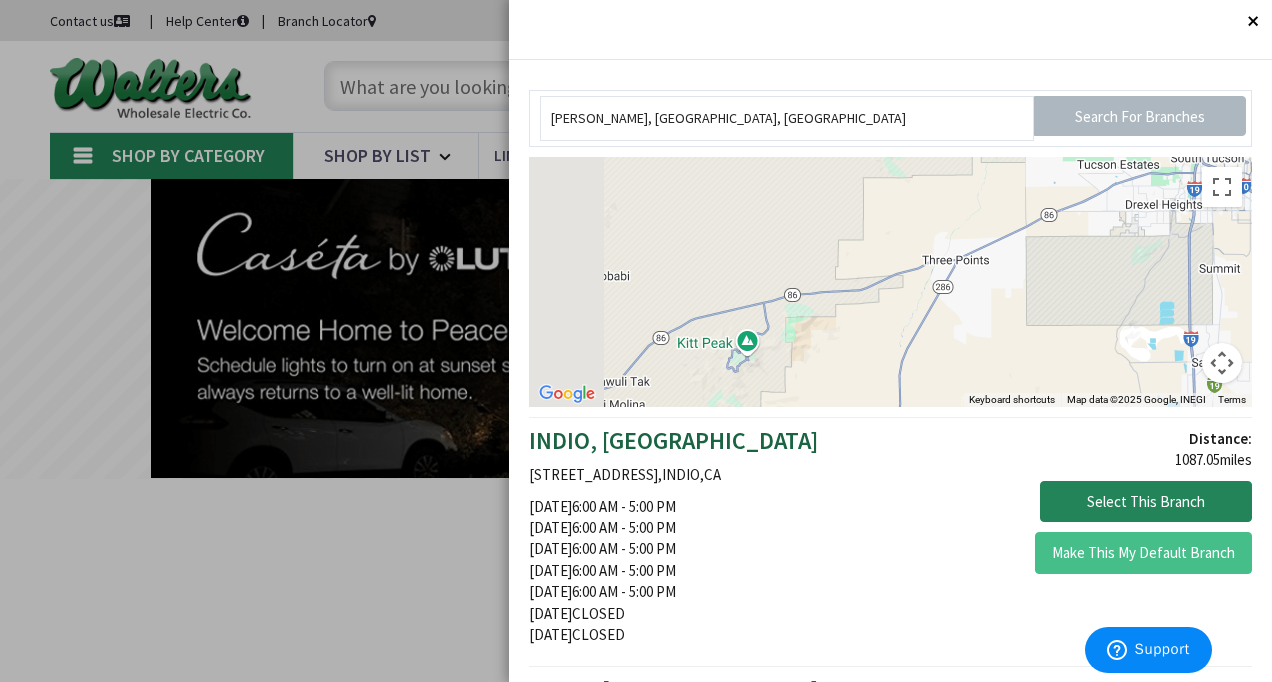 drag, startPoint x: 678, startPoint y: 292, endPoint x: 1263, endPoint y: 34, distance: 639.3661 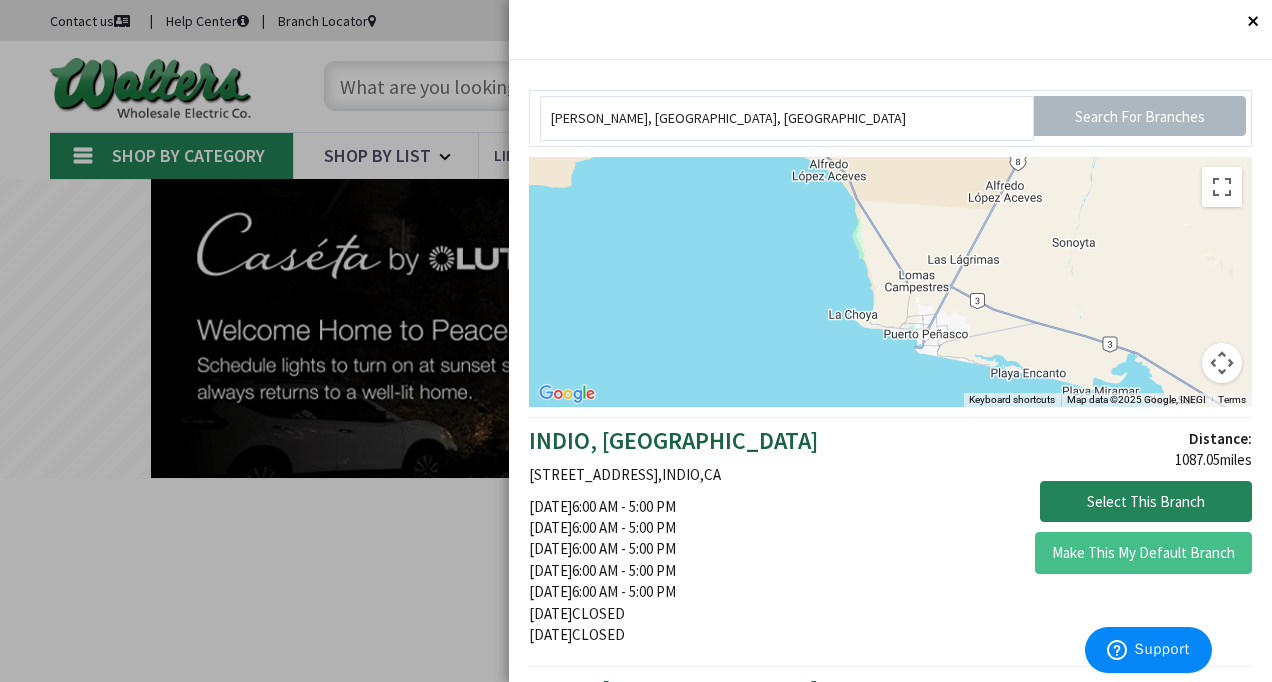 drag, startPoint x: 932, startPoint y: 270, endPoint x: 960, endPoint y: 488, distance: 219.79082 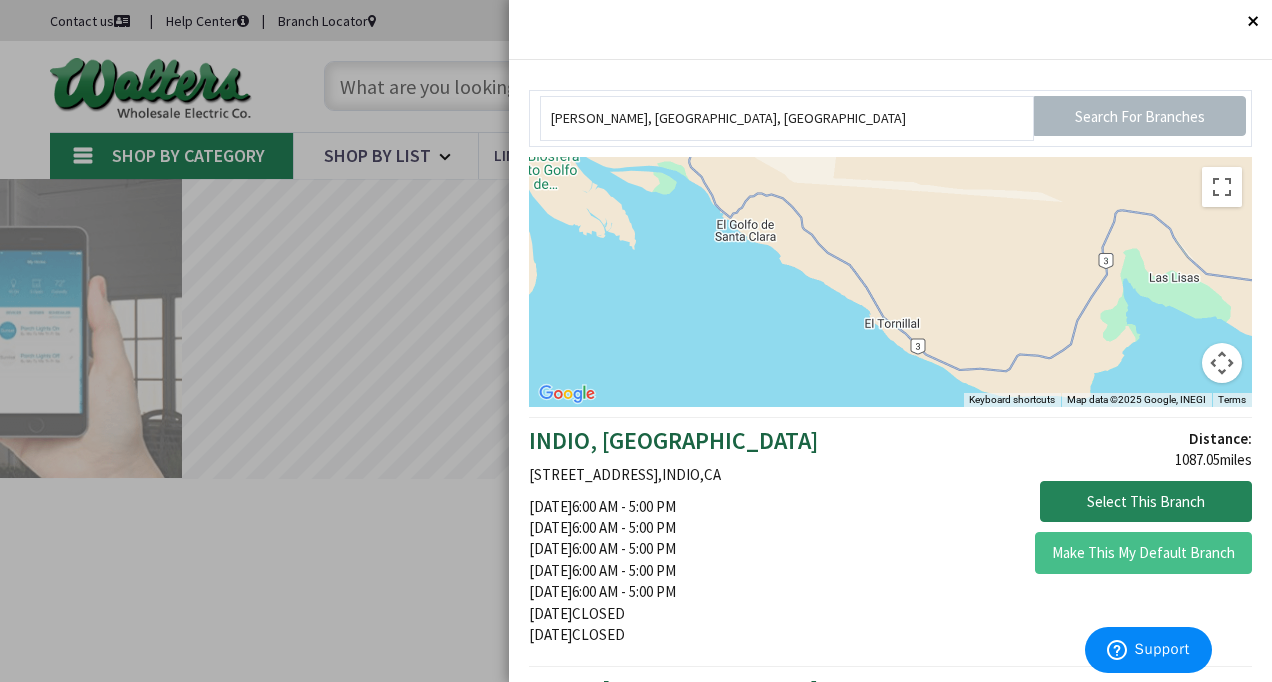 drag, startPoint x: 783, startPoint y: 334, endPoint x: 1271, endPoint y: 401, distance: 492.5779 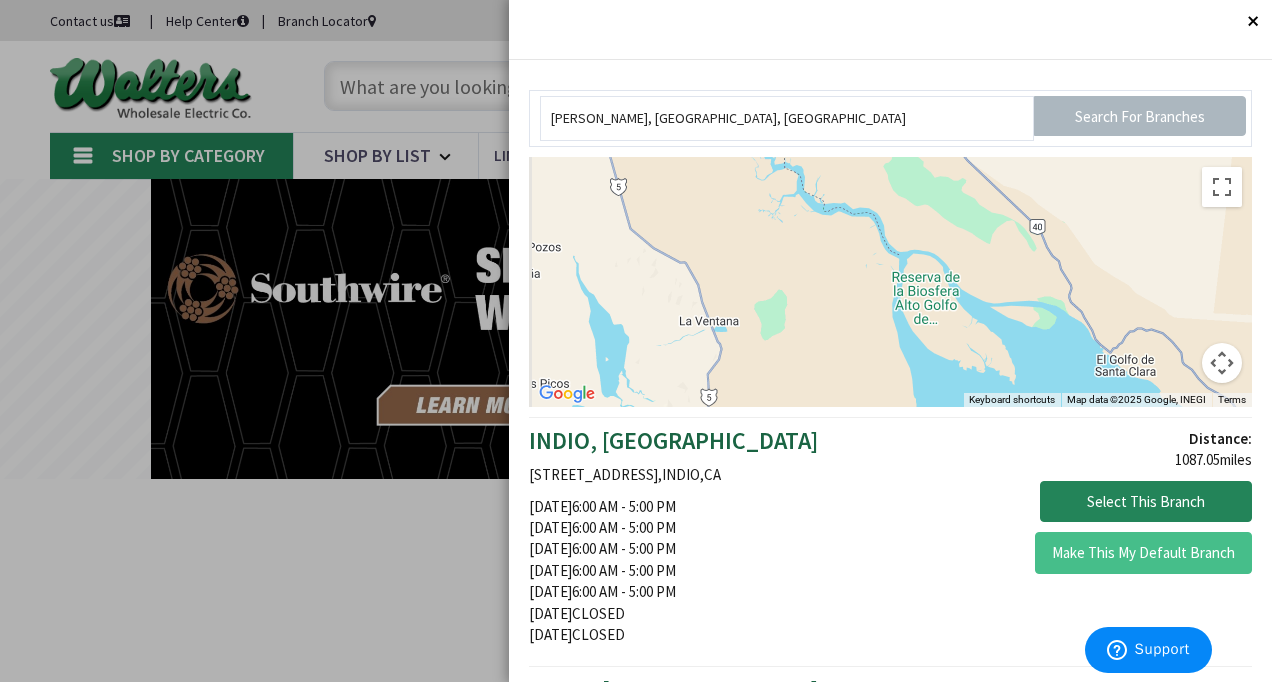drag, startPoint x: 652, startPoint y: 248, endPoint x: 1188, endPoint y: 360, distance: 547.5765 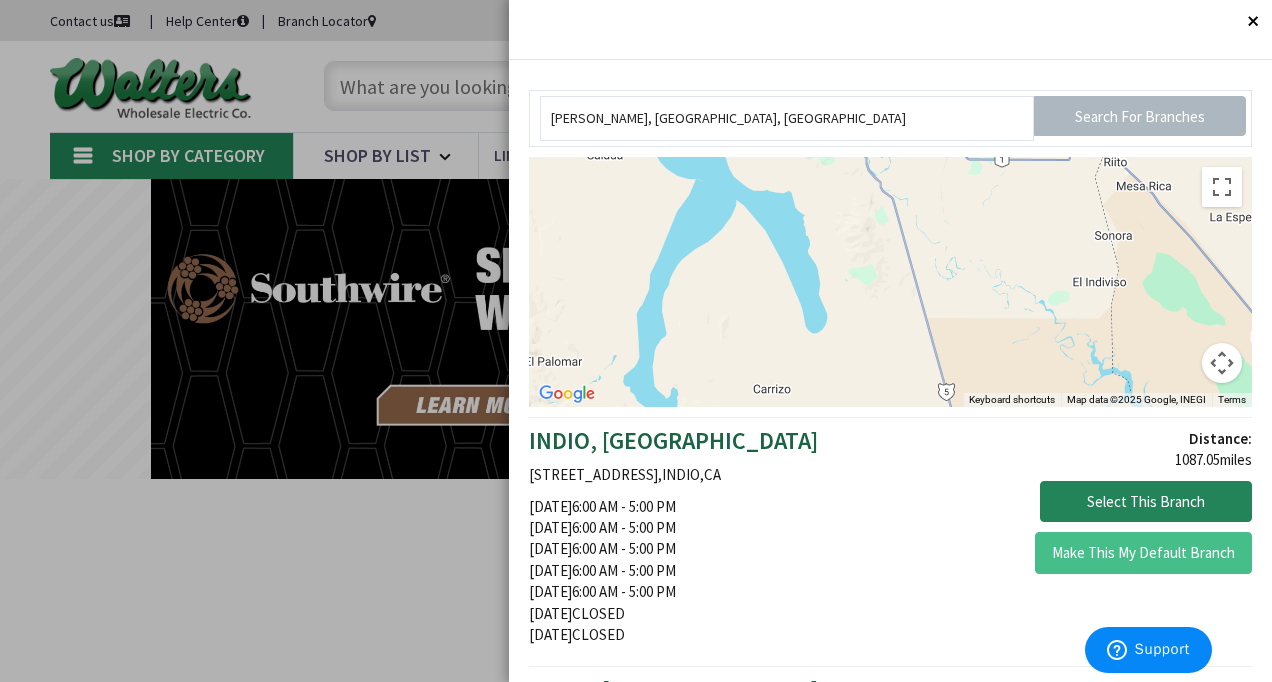 drag, startPoint x: 807, startPoint y: 217, endPoint x: 1054, endPoint y: 230, distance: 247.34187 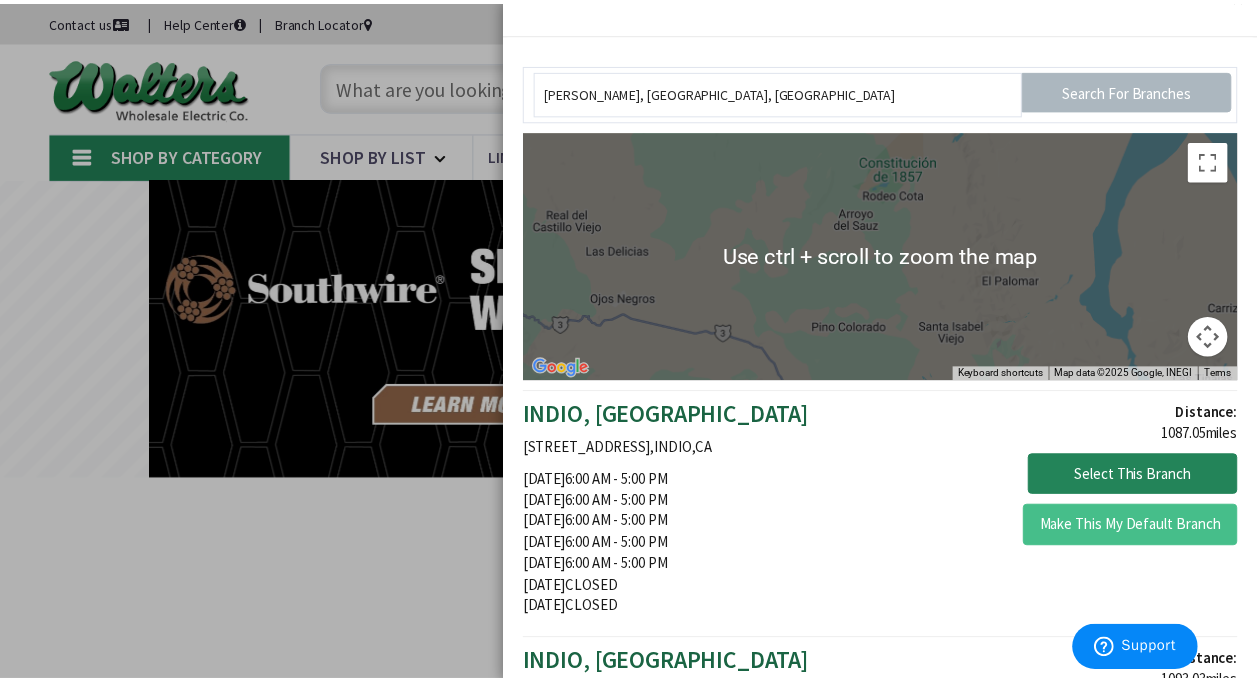 scroll, scrollTop: 0, scrollLeft: 0, axis: both 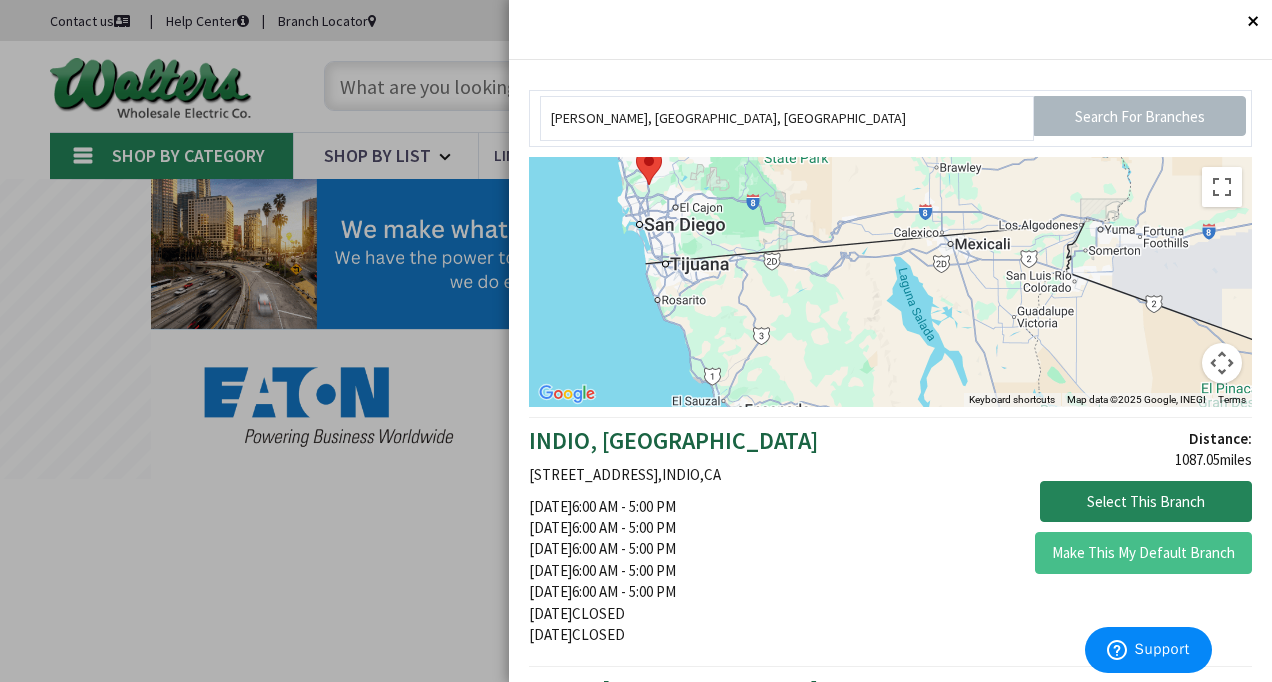 drag, startPoint x: 700, startPoint y: 227, endPoint x: 767, endPoint y: 331, distance: 123.71338 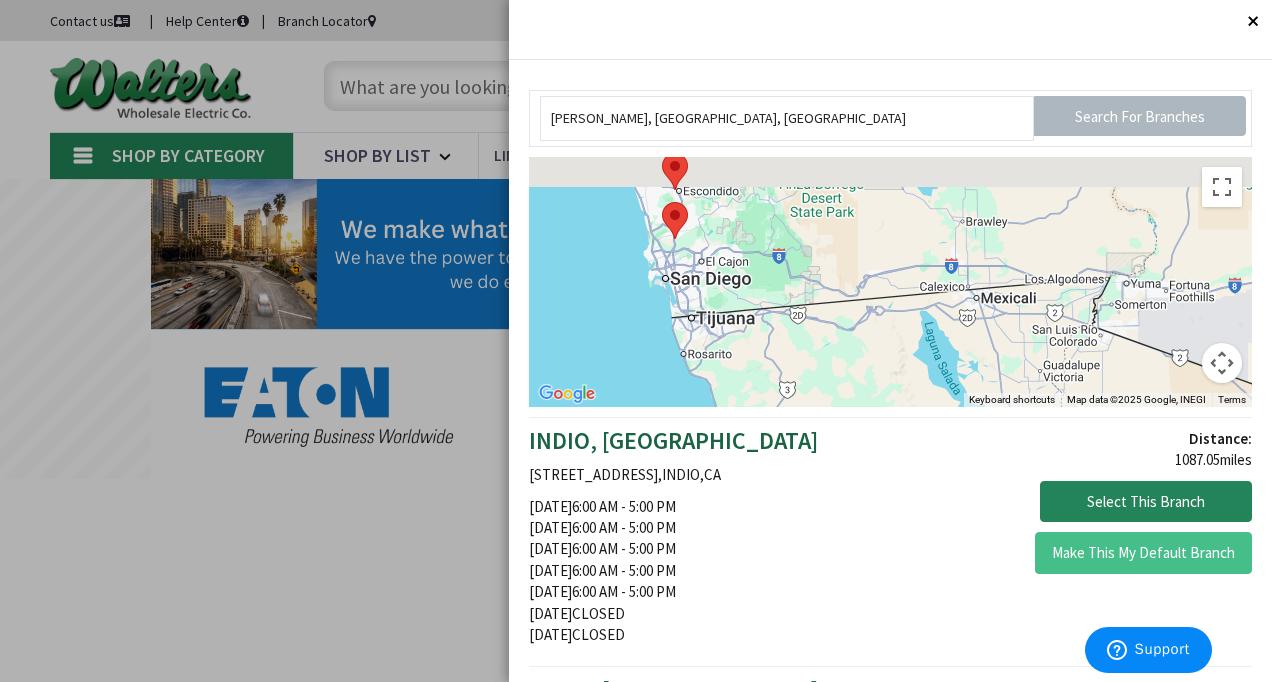 drag, startPoint x: 702, startPoint y: 247, endPoint x: 722, endPoint y: 307, distance: 63.245552 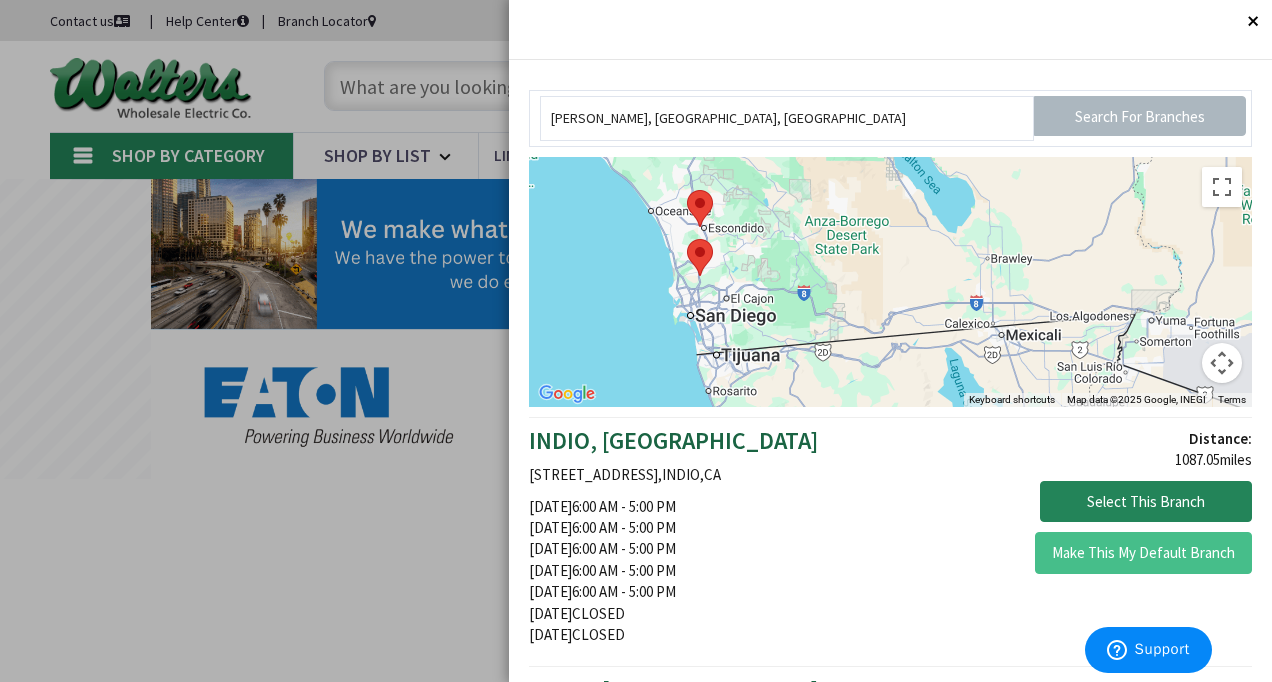 click on "To navigate, press the arrow keys." at bounding box center (890, 282) 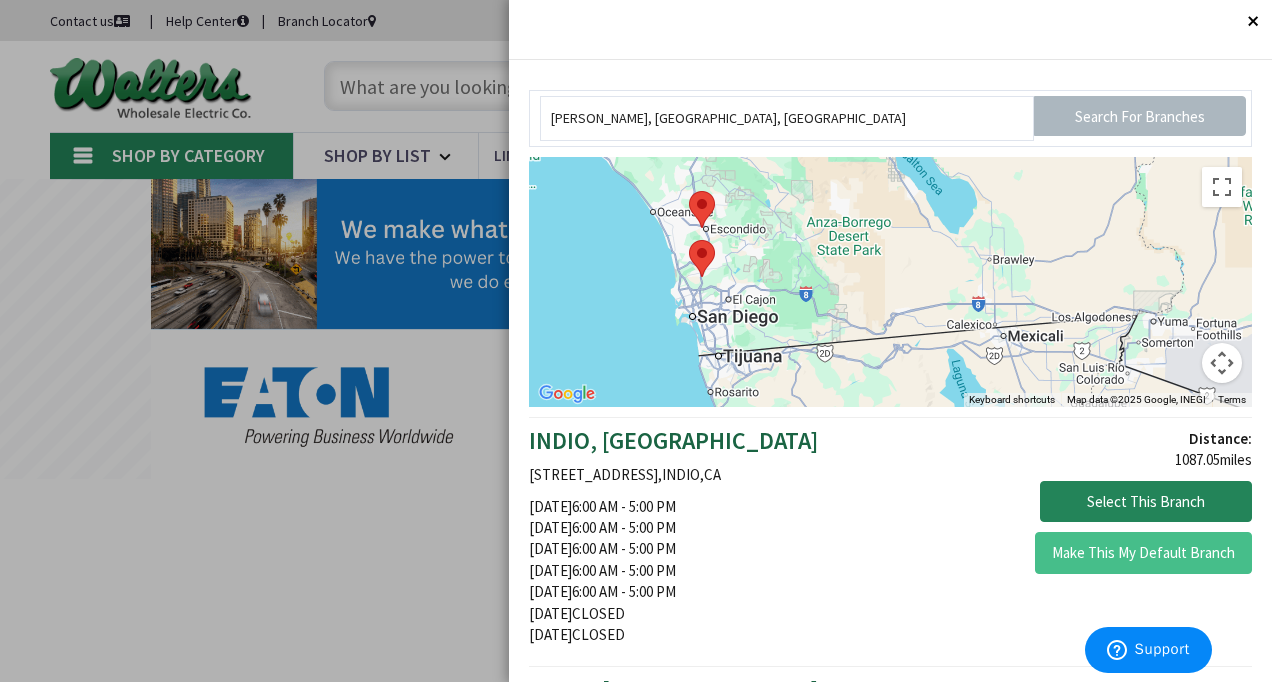 click at bounding box center [702, 258] 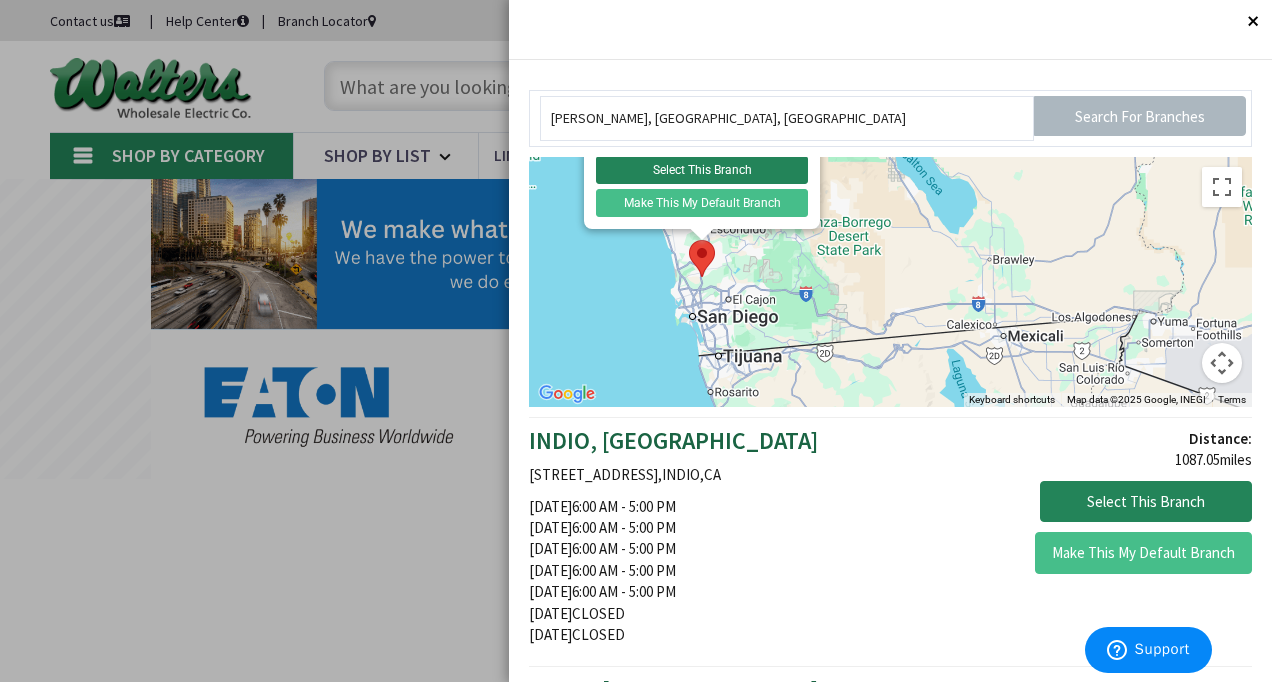 click at bounding box center (702, 258) 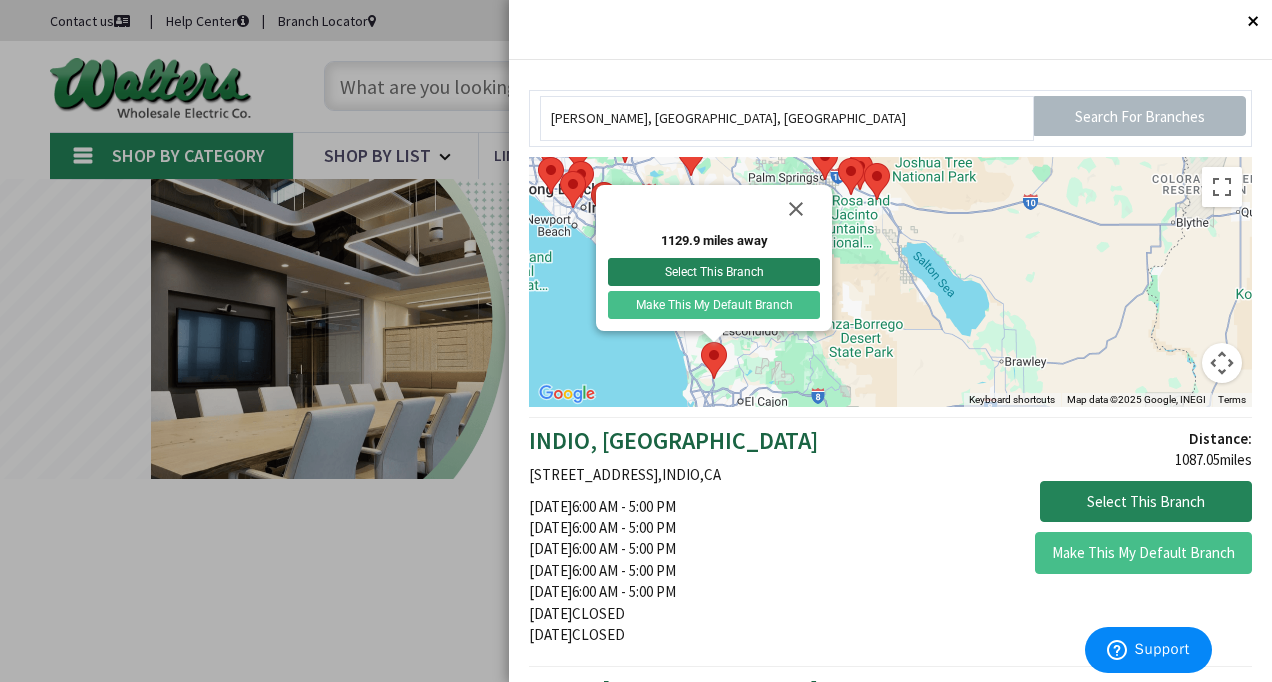 click on "To navigate, press the arrow keys. 1129.9 miles away Select This Branch Make This My Default Branch" at bounding box center [890, 282] 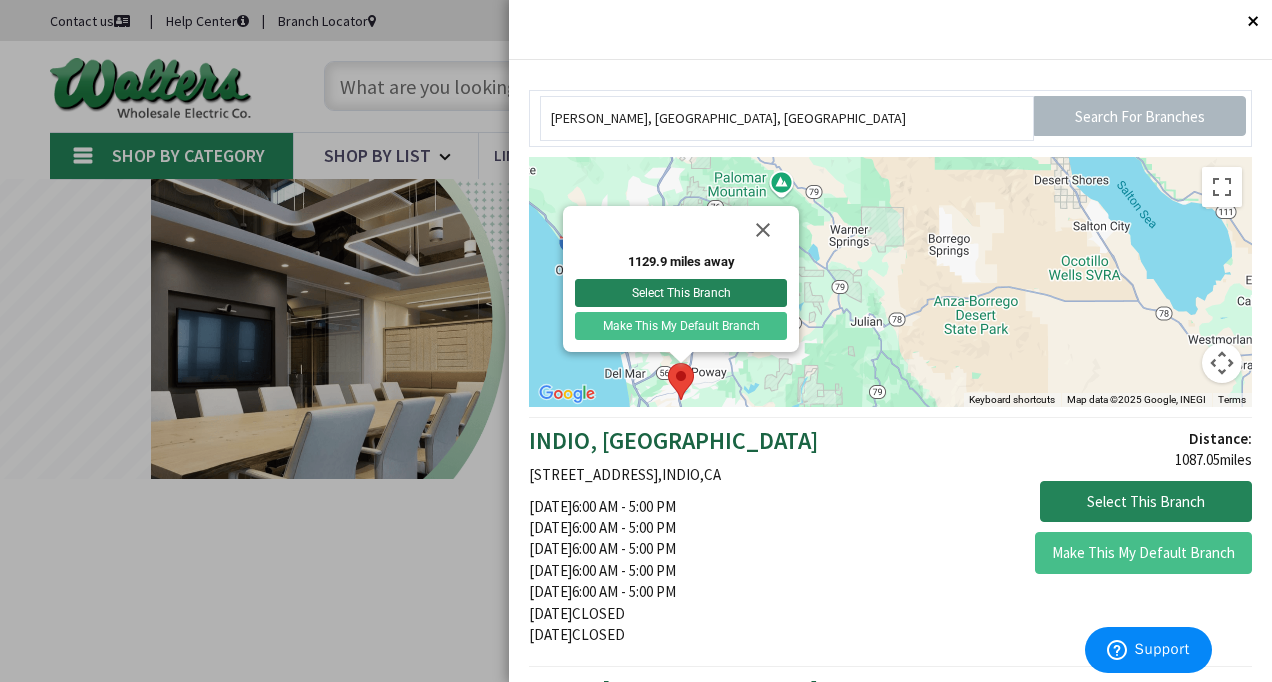 click on "To navigate, press the arrow keys. 1129.9 miles away Select This Branch Make This My Default Branch" at bounding box center (890, 282) 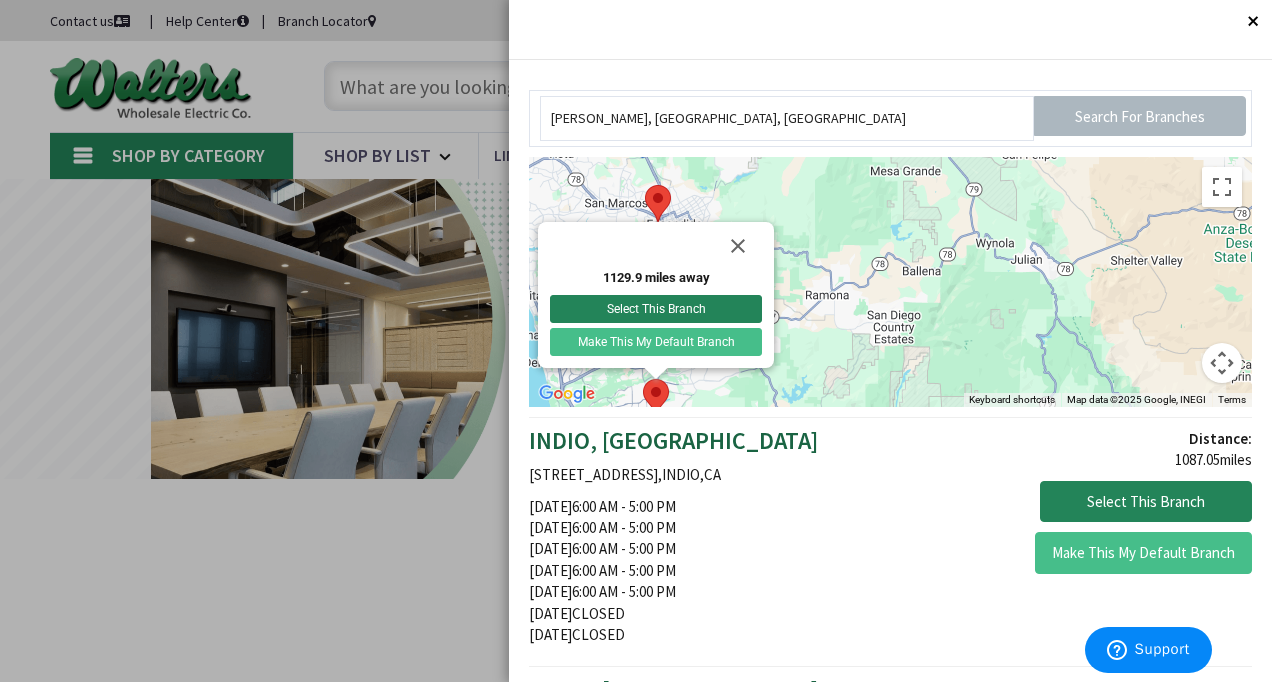 click on "To navigate, press the arrow keys. 1129.9 miles away Select This Branch Make This My Default Branch" at bounding box center (890, 282) 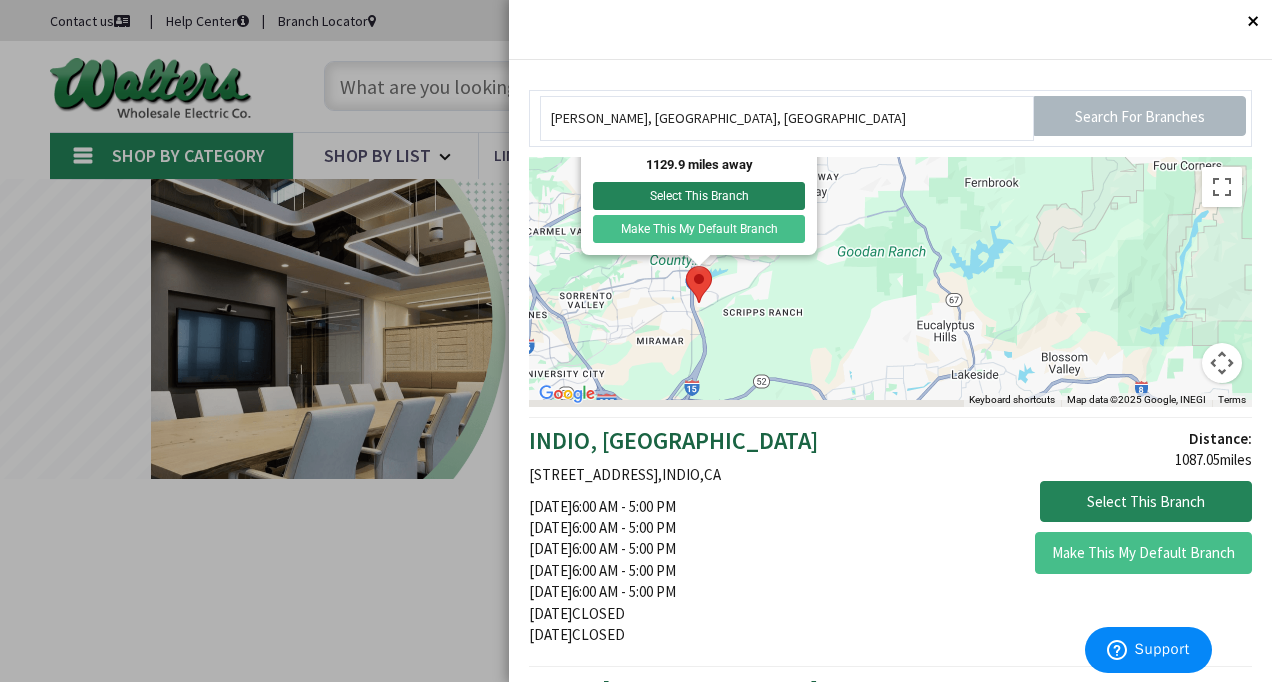 drag, startPoint x: 798, startPoint y: 365, endPoint x: 880, endPoint y: 211, distance: 174.47063 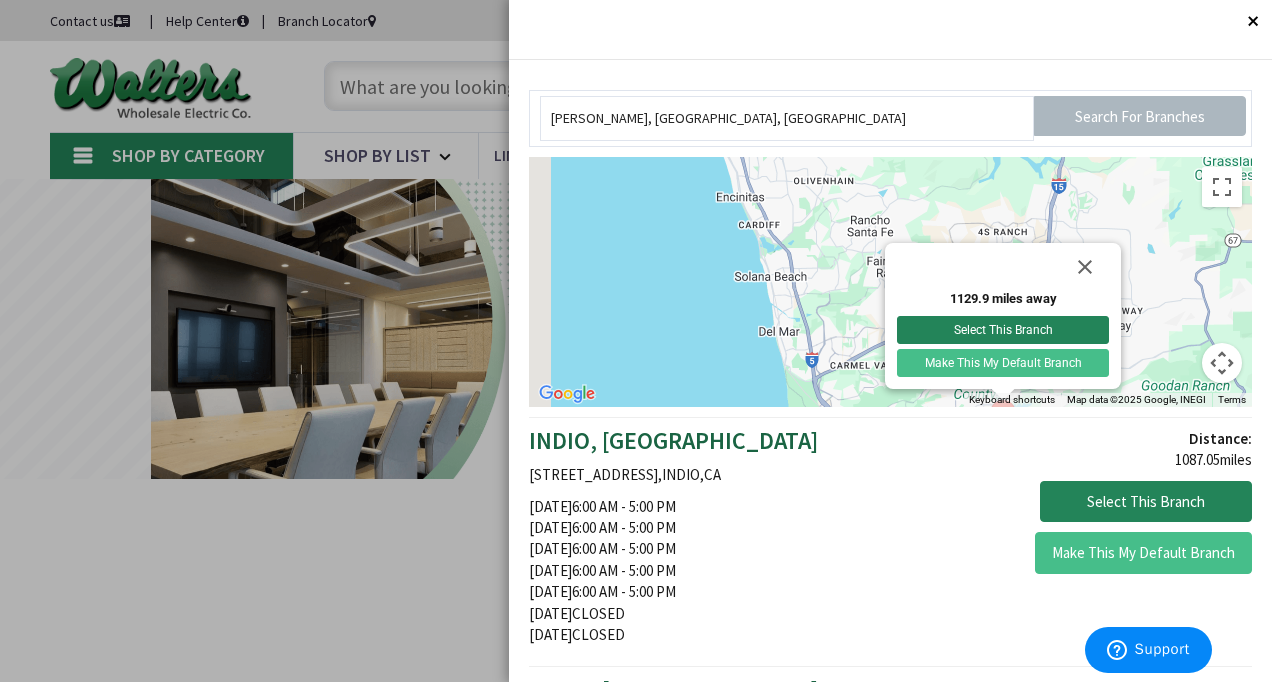 drag, startPoint x: 694, startPoint y: 311, endPoint x: 992, endPoint y: 528, distance: 368.6367 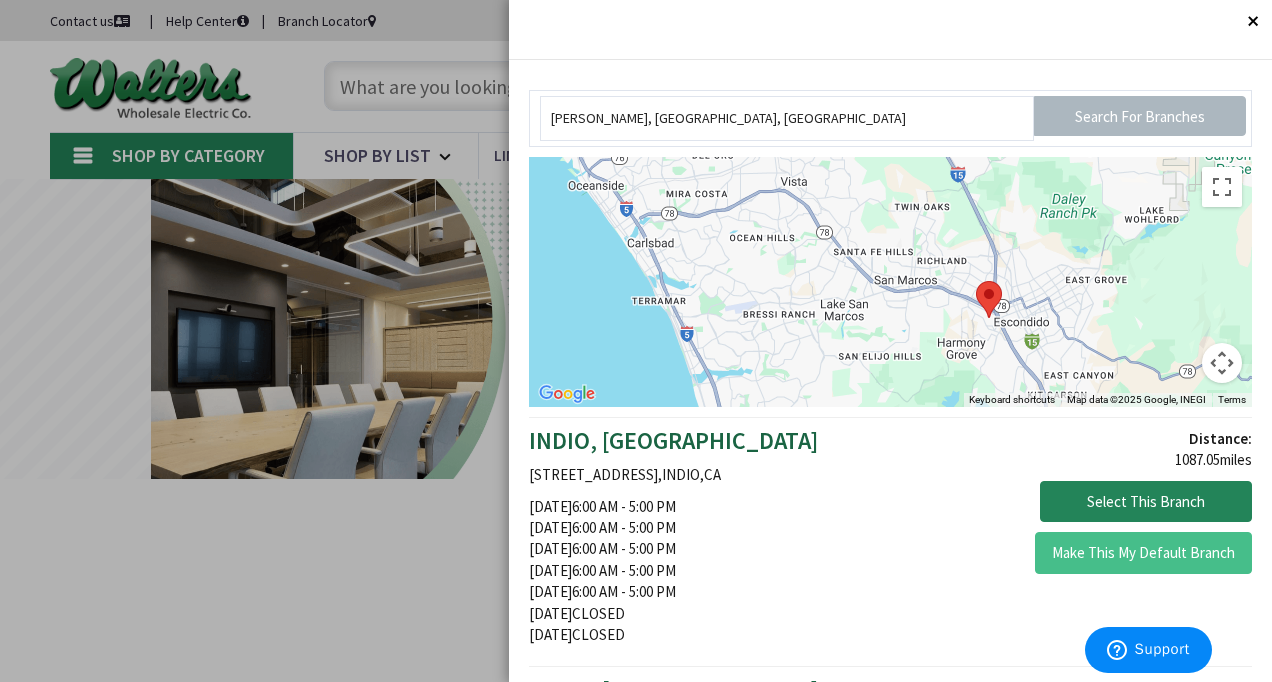 drag, startPoint x: 882, startPoint y: 346, endPoint x: 829, endPoint y: 421, distance: 91.836815 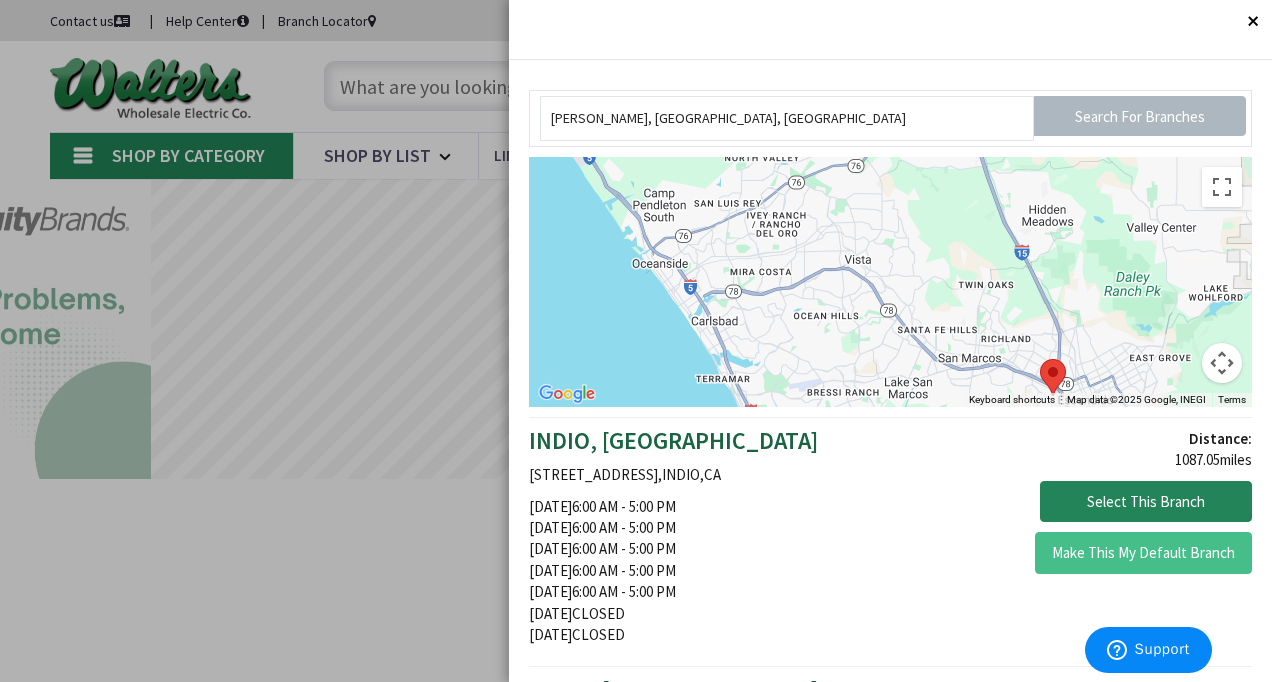 drag, startPoint x: 812, startPoint y: 290, endPoint x: 911, endPoint y: 410, distance: 155.56671 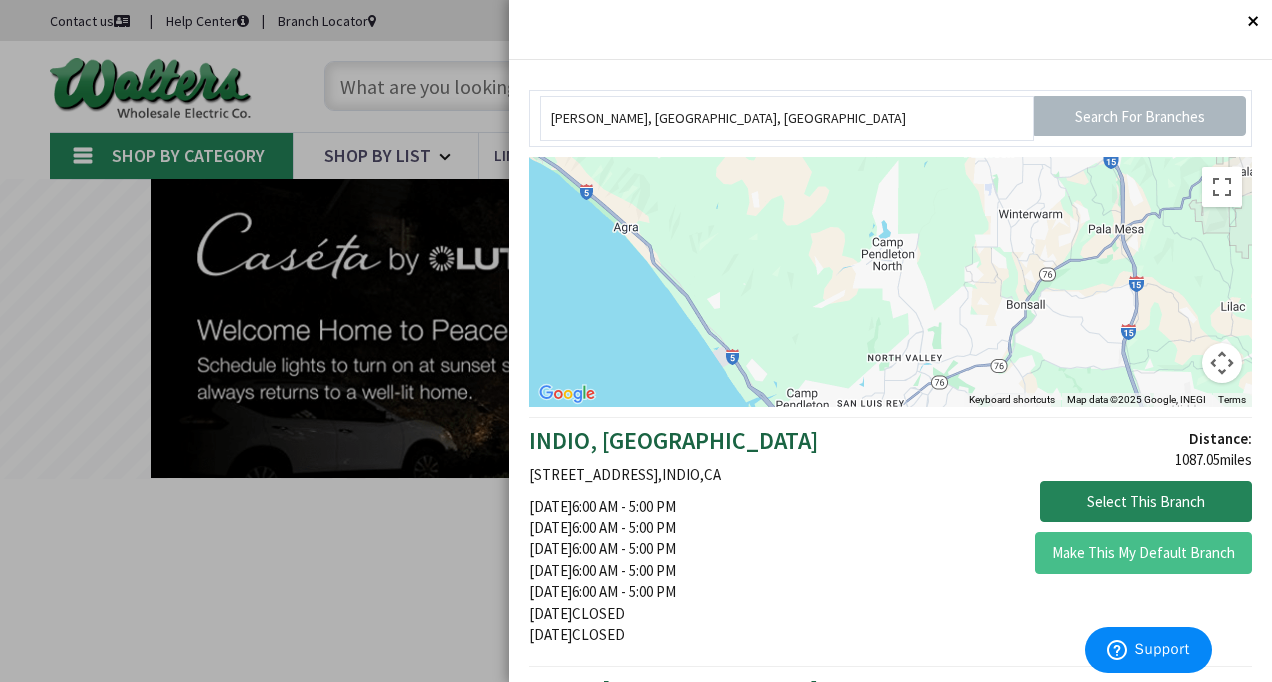 drag, startPoint x: 824, startPoint y: 252, endPoint x: 898, endPoint y: 376, distance: 144.40222 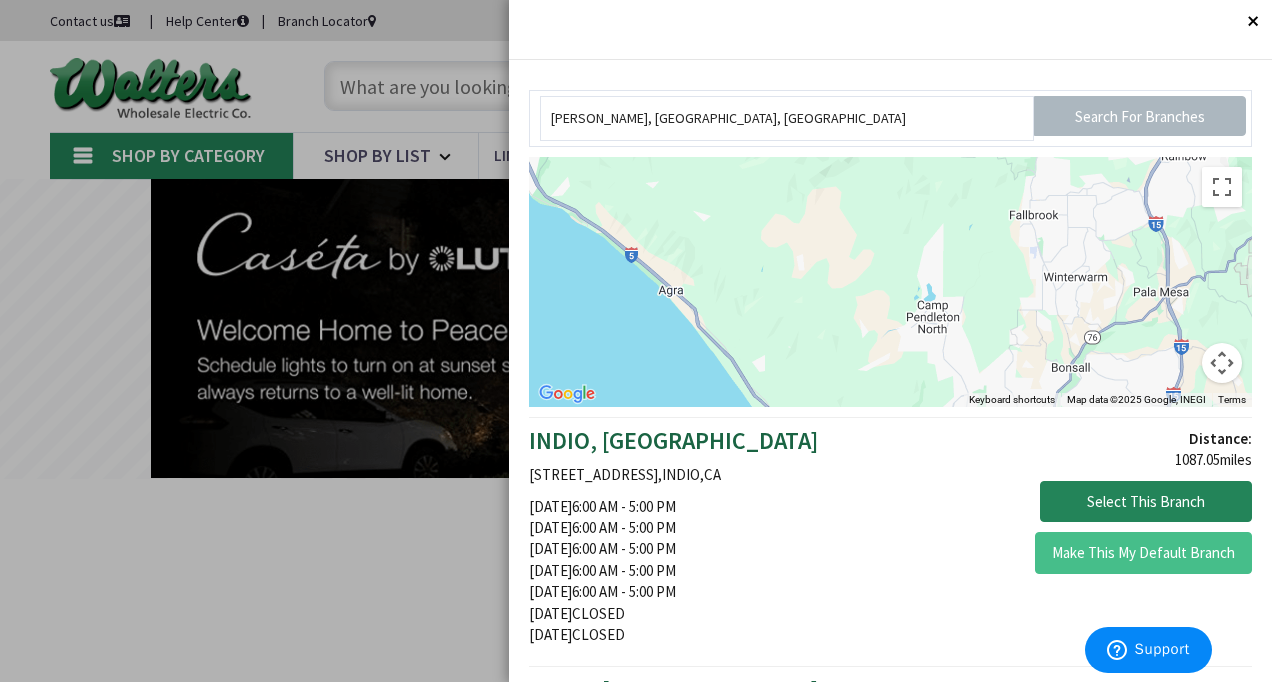 drag, startPoint x: 821, startPoint y: 280, endPoint x: 903, endPoint y: 393, distance: 139.61734 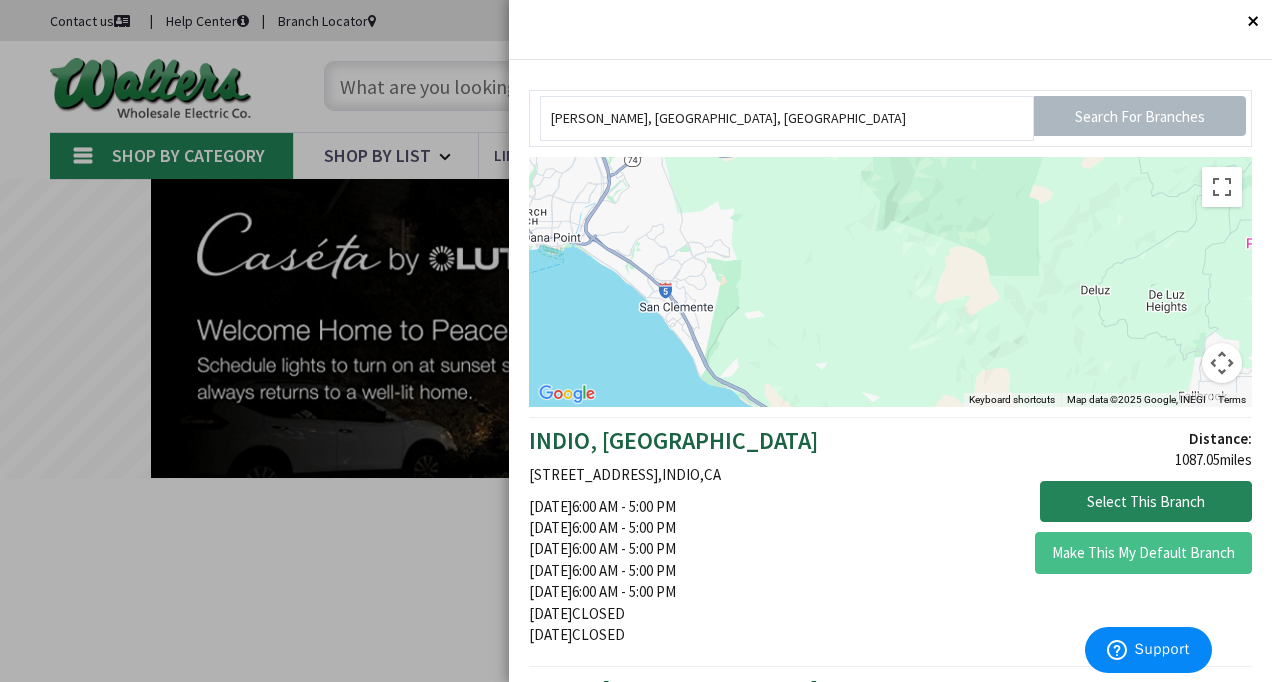 drag, startPoint x: 772, startPoint y: 296, endPoint x: 877, endPoint y: 379, distance: 133.84319 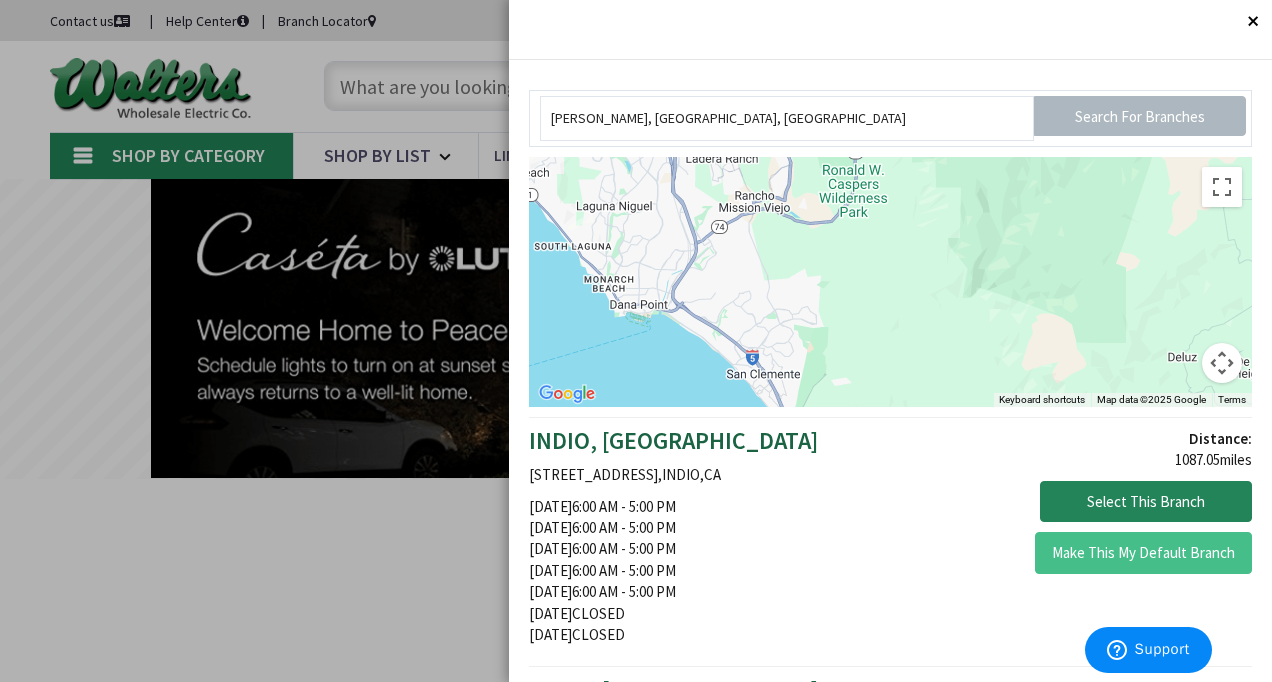 drag 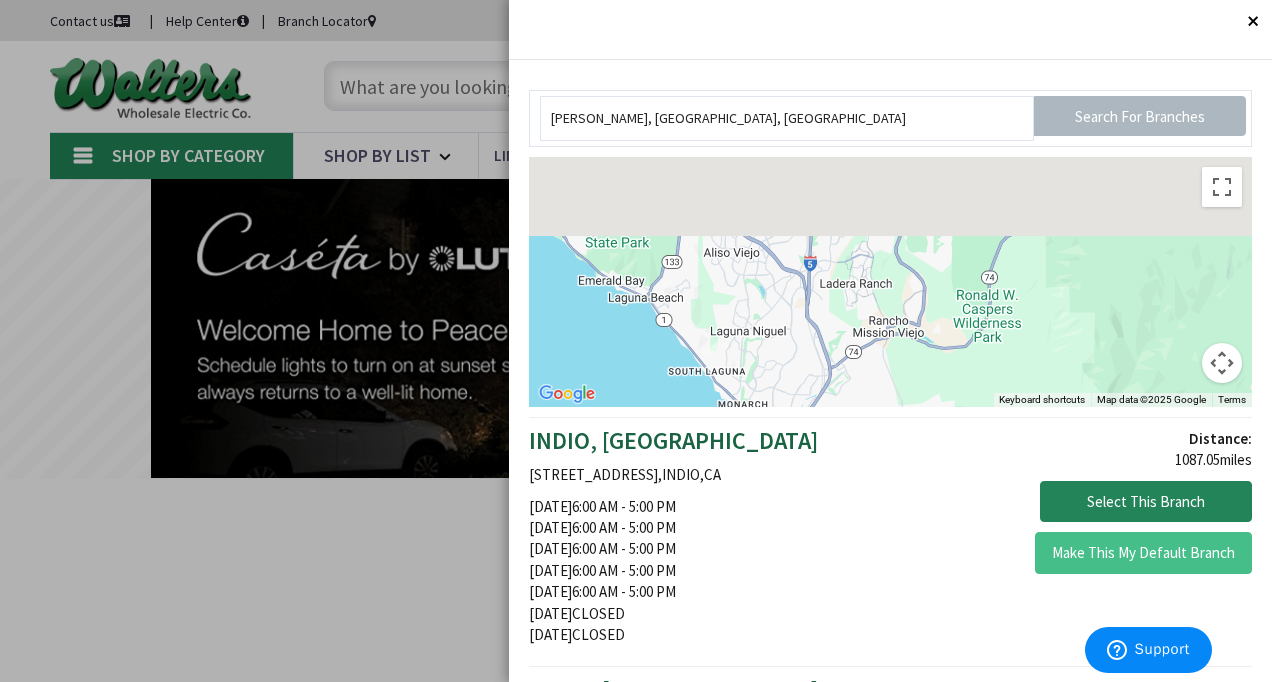 drag, startPoint x: 688, startPoint y: 266, endPoint x: 790, endPoint y: 359, distance: 138.03261 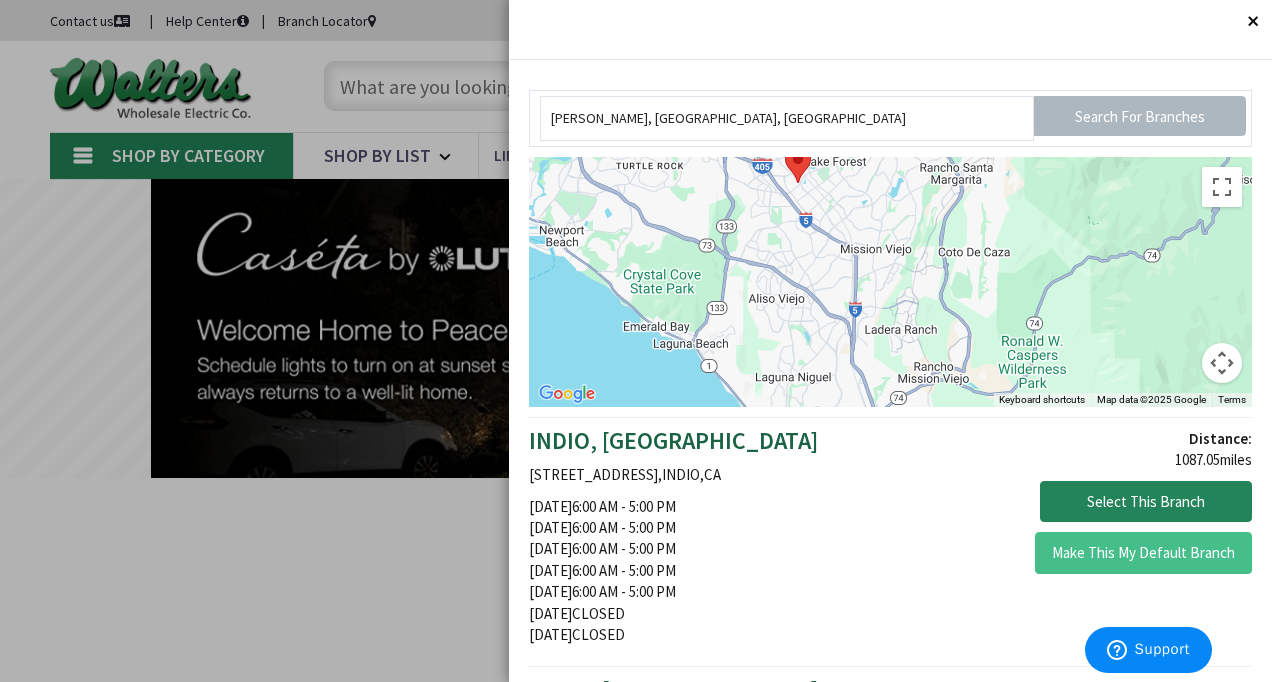 drag, startPoint x: 718, startPoint y: 296, endPoint x: 759, endPoint y: 343, distance: 62.369865 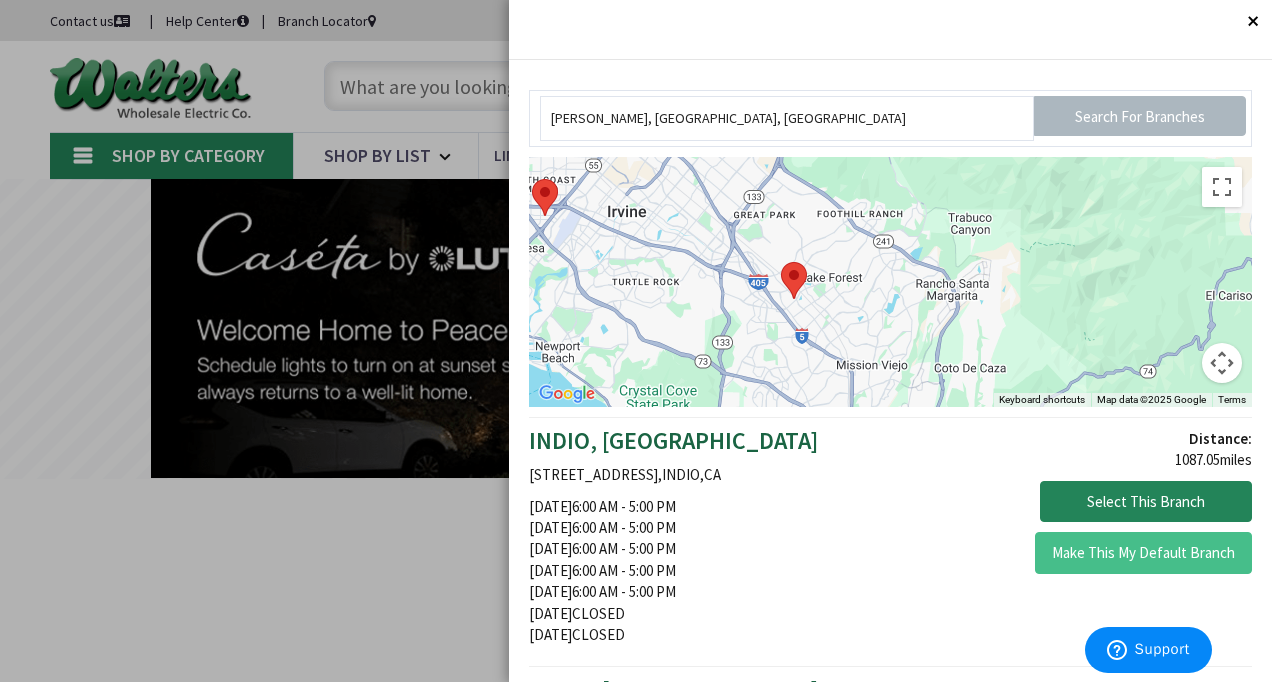 drag, startPoint x: 752, startPoint y: 322, endPoint x: 726, endPoint y: 386, distance: 69.079666 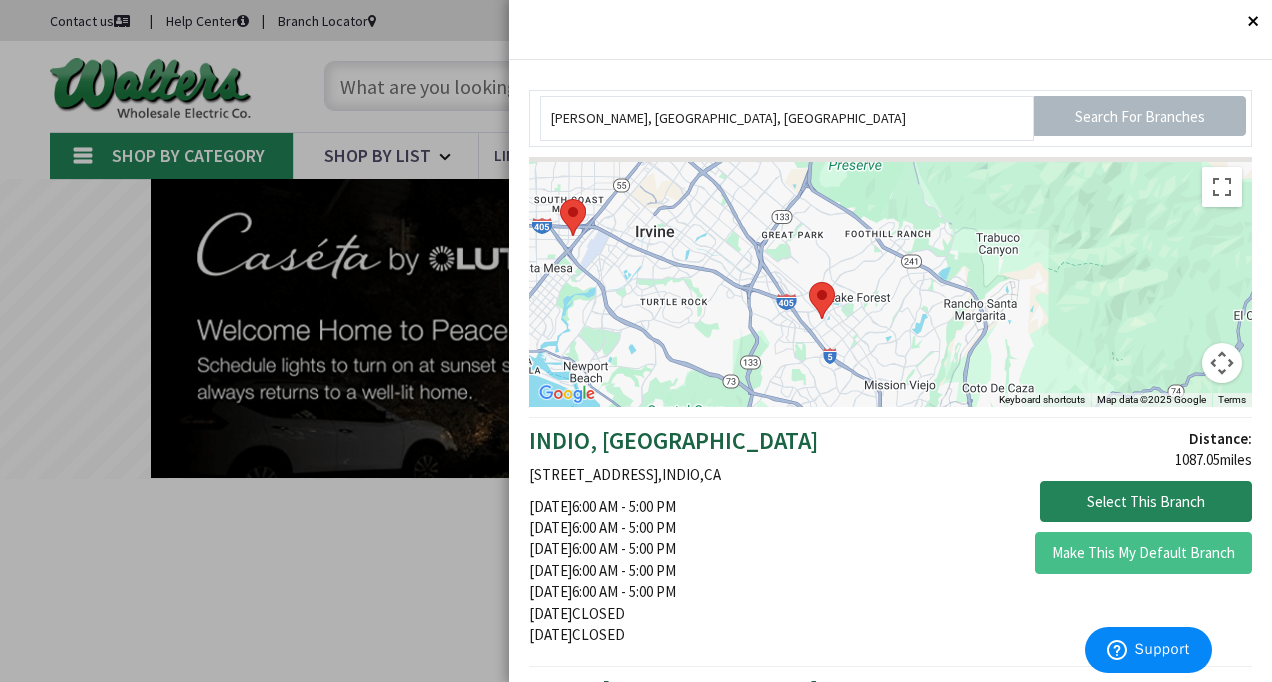 drag, startPoint x: 686, startPoint y: 354, endPoint x: 735, endPoint y: 374, distance: 52.924473 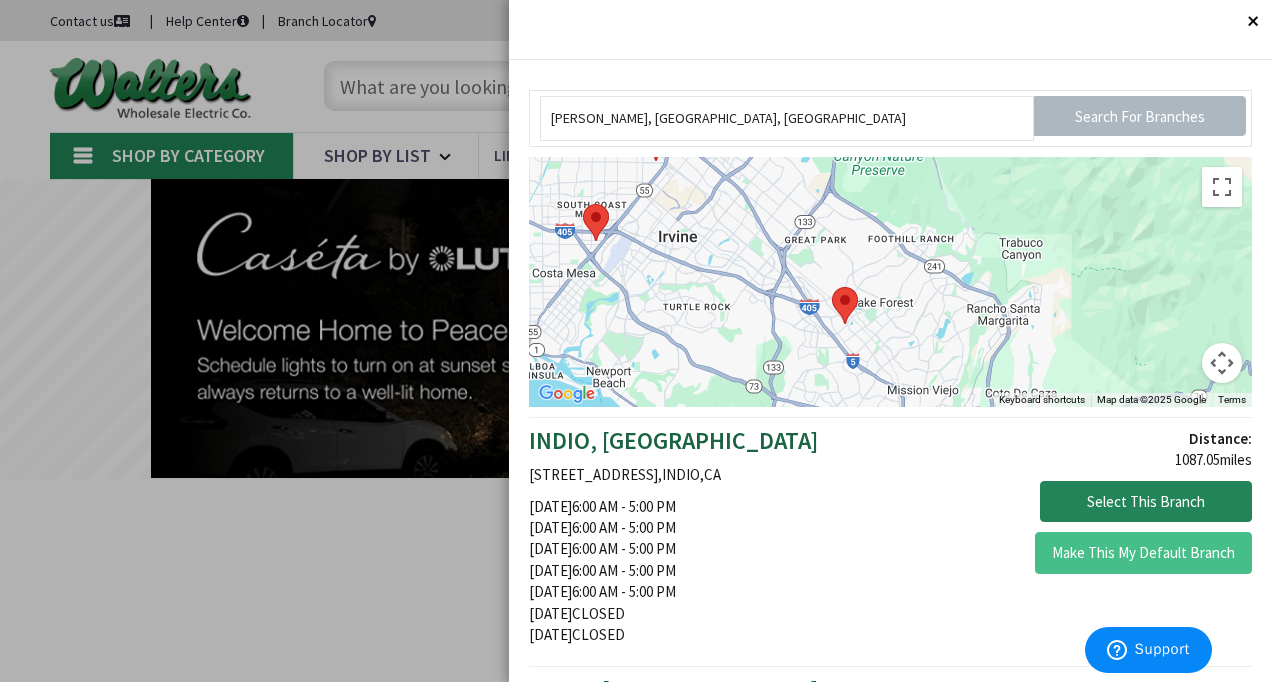 click at bounding box center [596, 222] 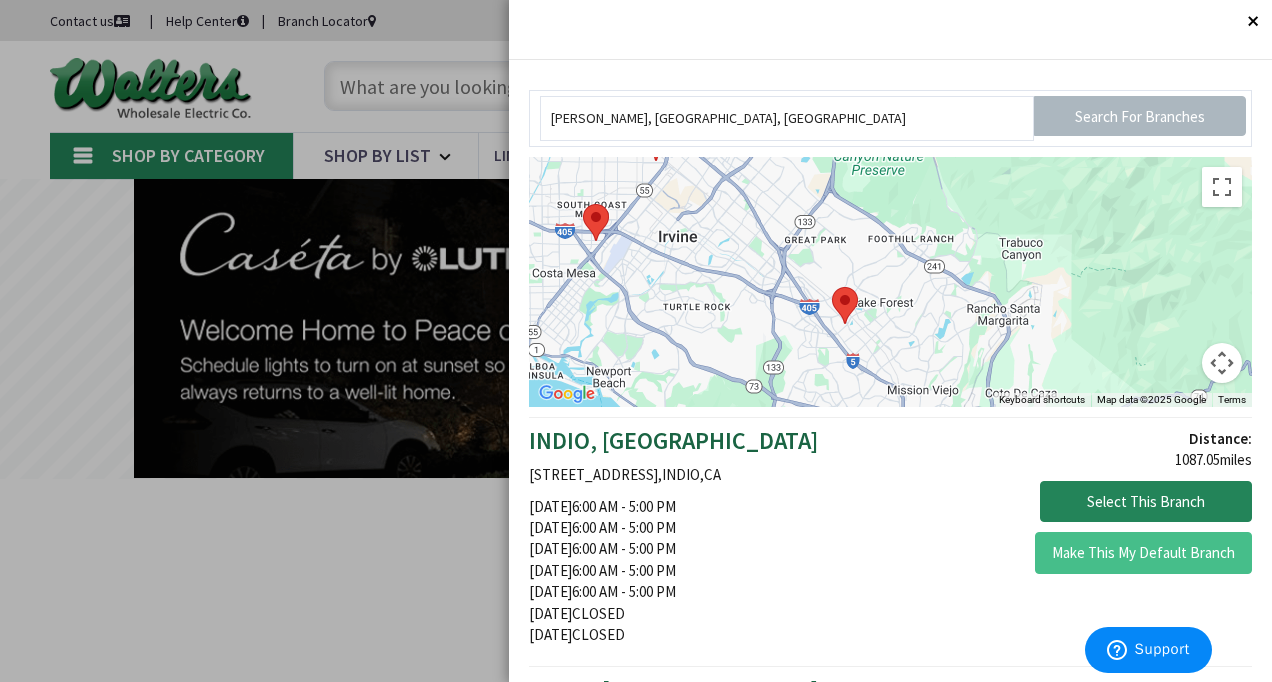 drag, startPoint x: 620, startPoint y: 246, endPoint x: 654, endPoint y: 278, distance: 46.69047 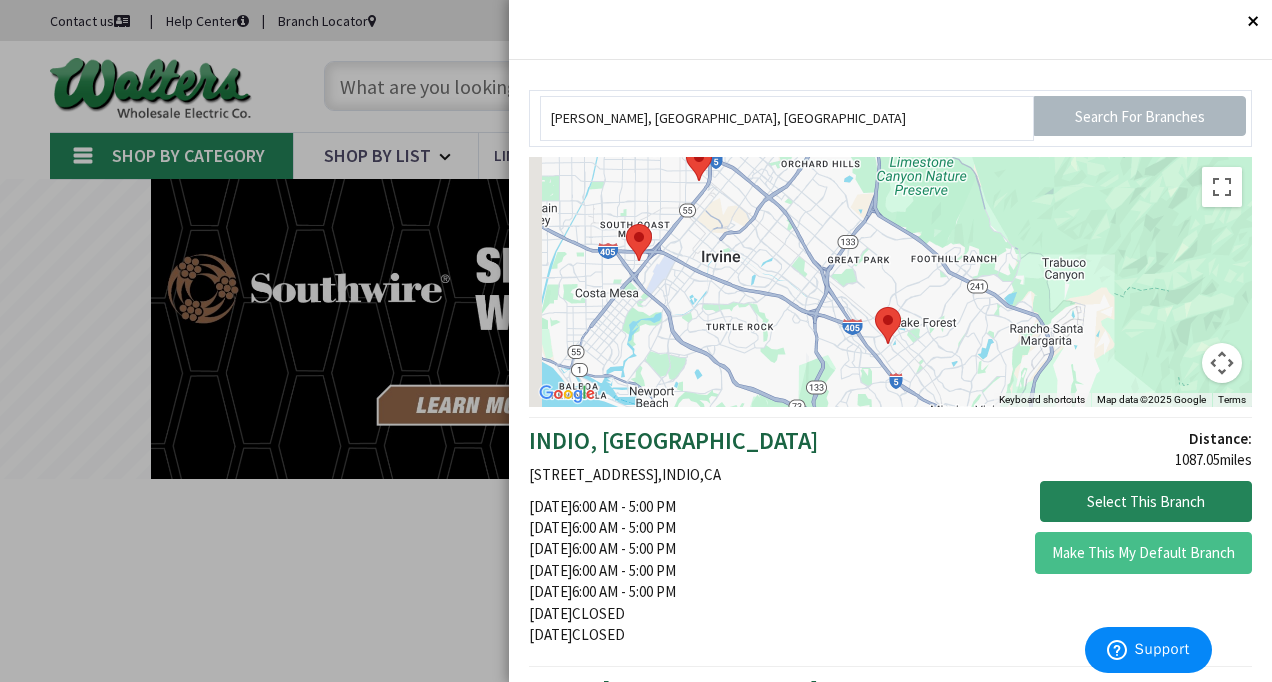 drag, startPoint x: 673, startPoint y: 246, endPoint x: 716, endPoint y: 276, distance: 52.43091 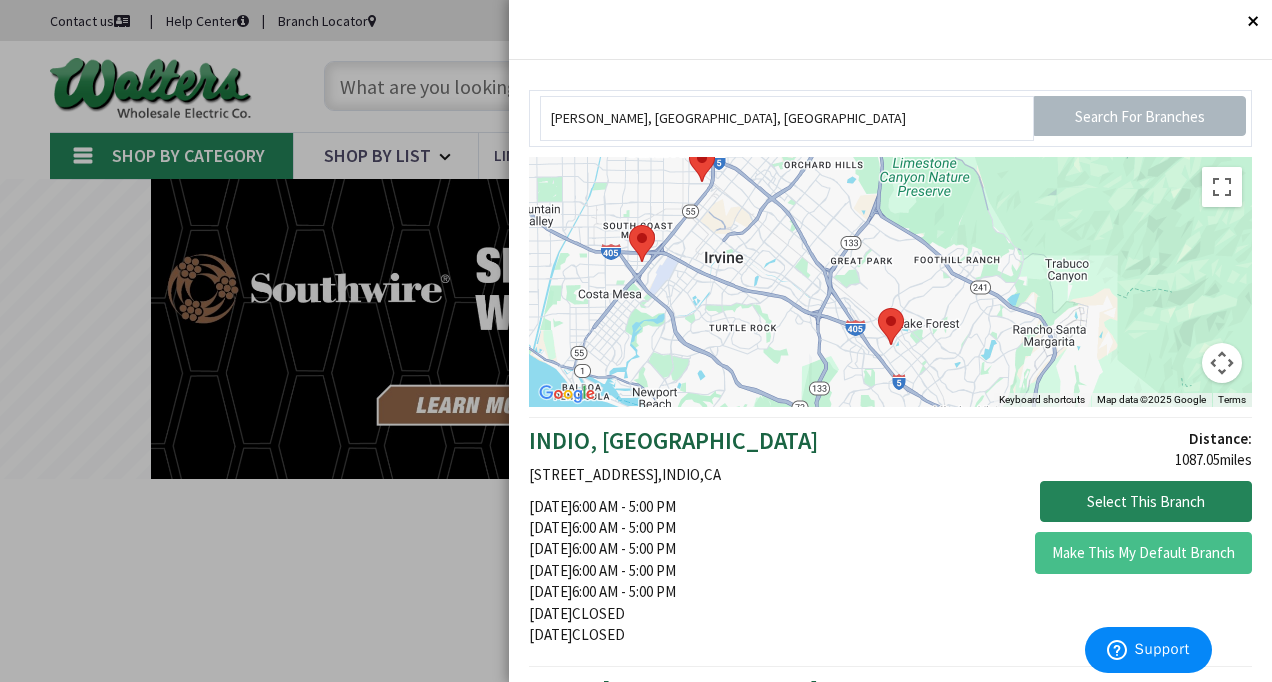 click at bounding box center [891, 326] 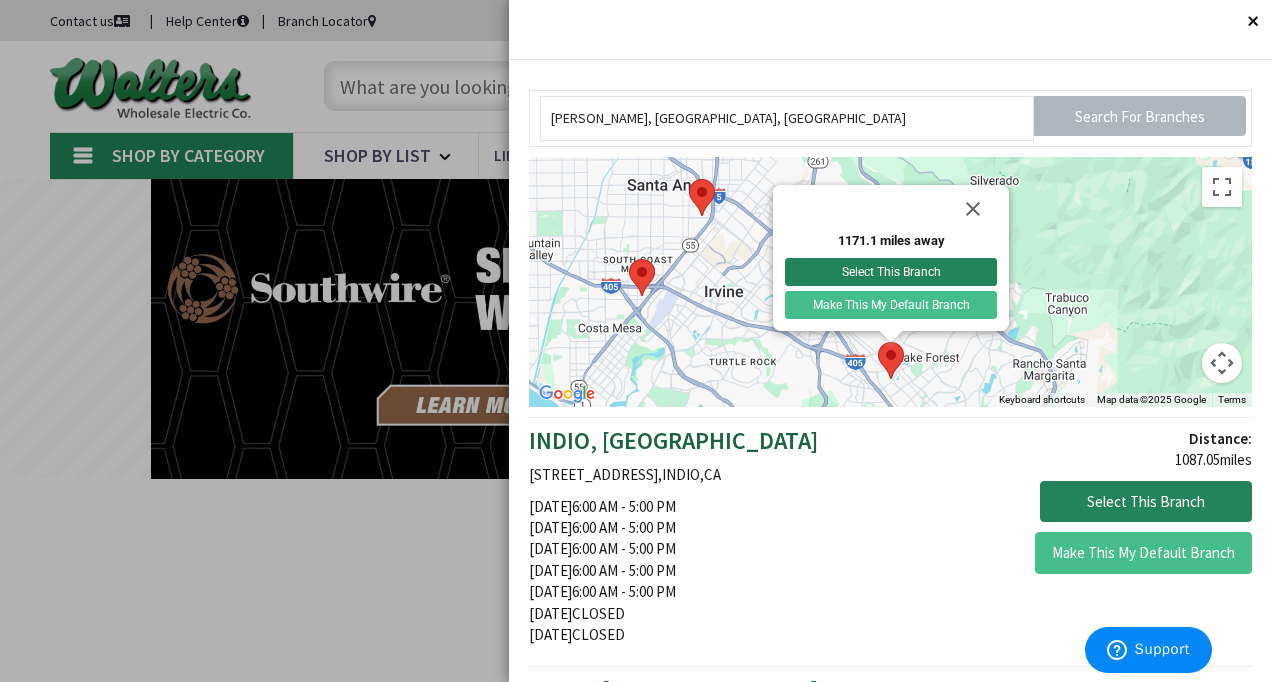 click at bounding box center (642, 277) 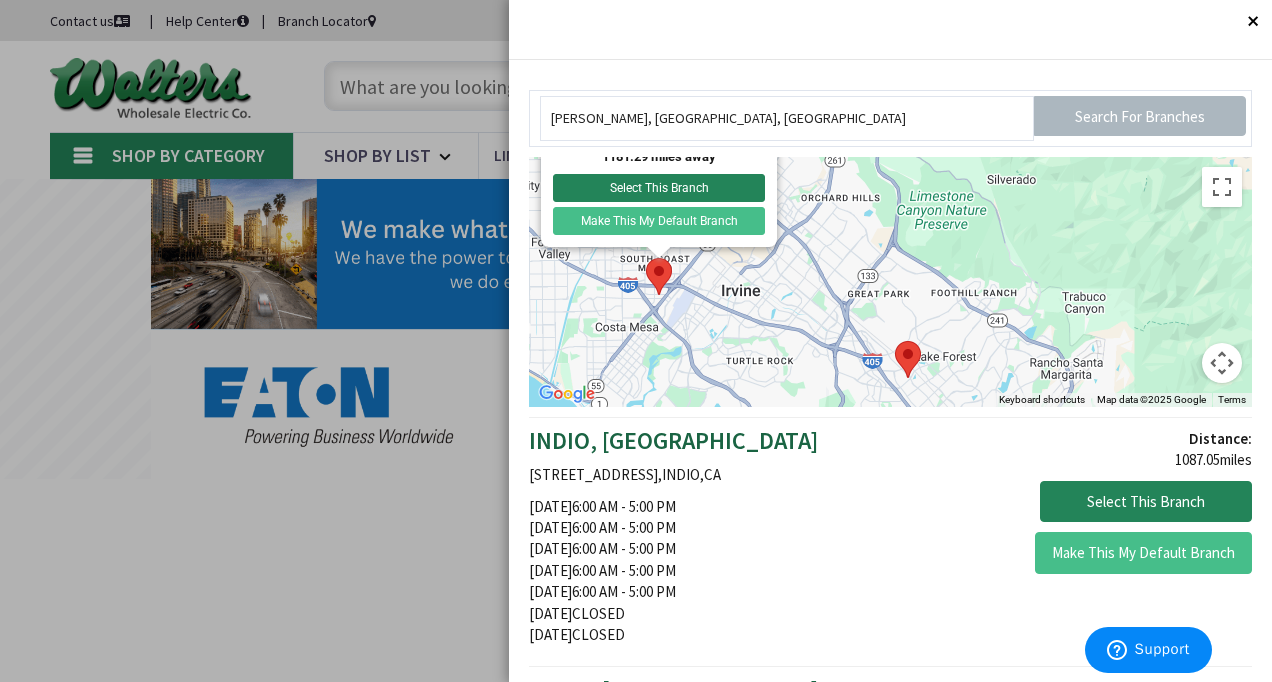 drag, startPoint x: 811, startPoint y: 378, endPoint x: 726, endPoint y: 294, distance: 119.503136 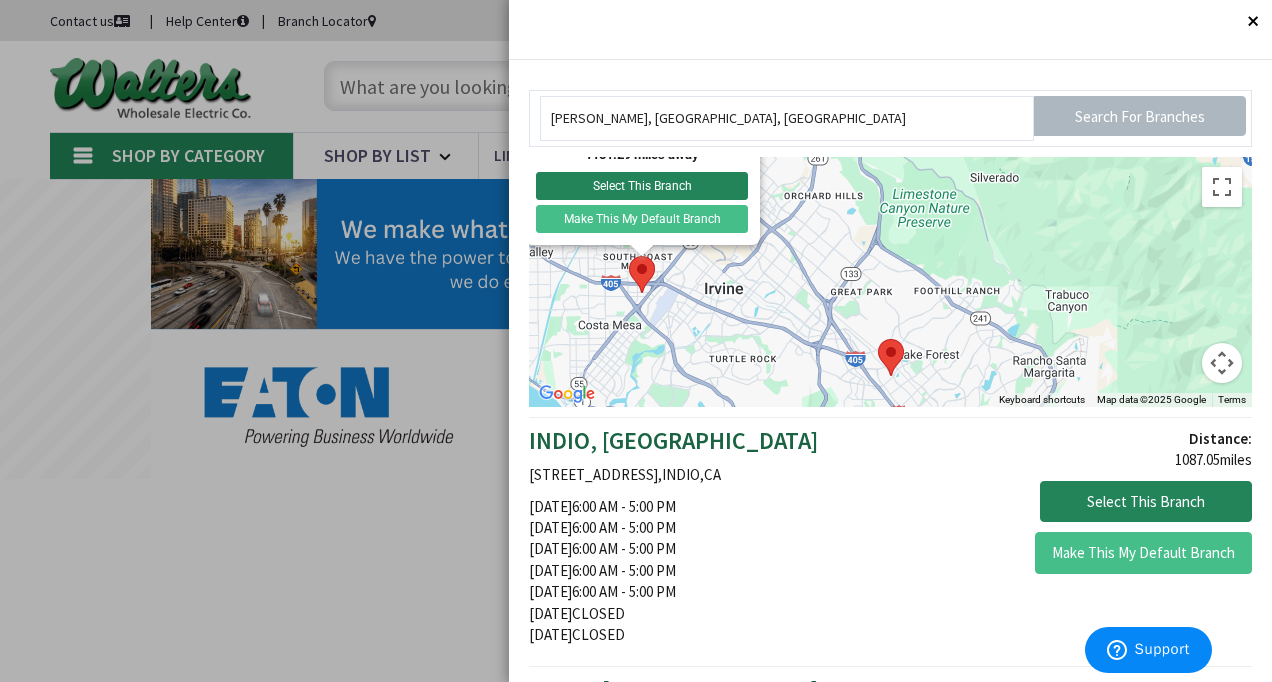 click at bounding box center (891, 357) 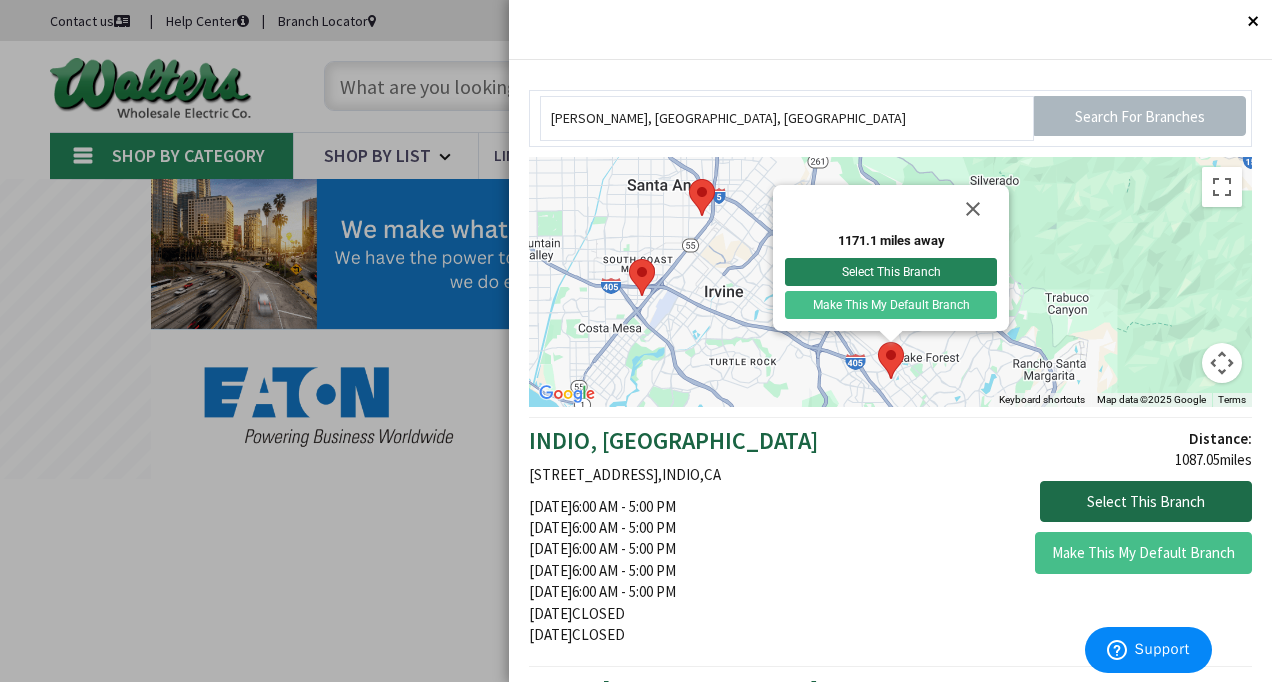 click on "Select This Branch" at bounding box center (1146, 502) 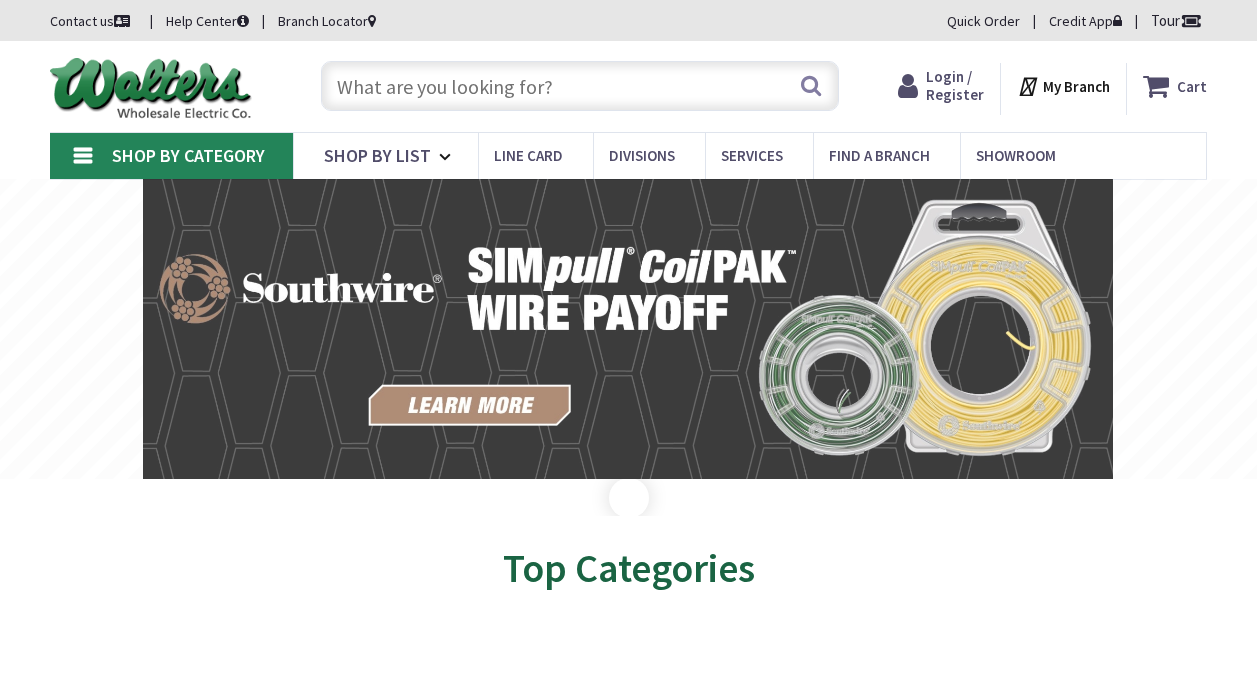 scroll, scrollTop: 0, scrollLeft: 0, axis: both 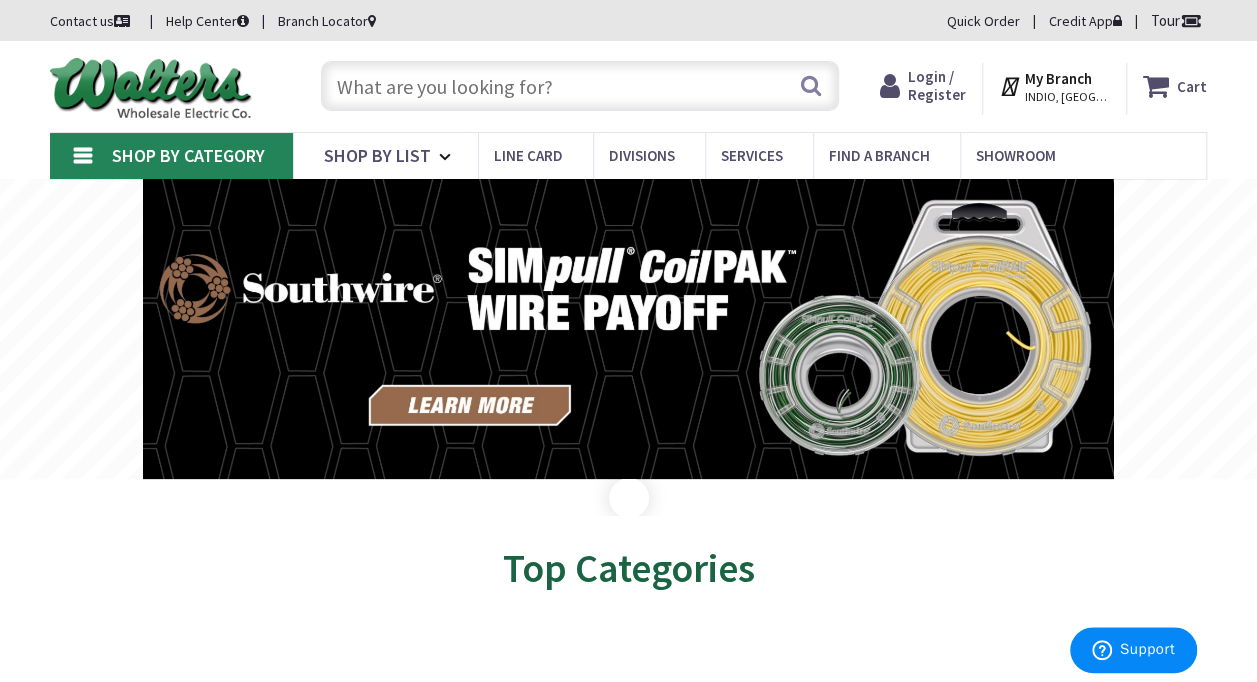 click on "INDIO, [GEOGRAPHIC_DATA]" at bounding box center [1067, 97] 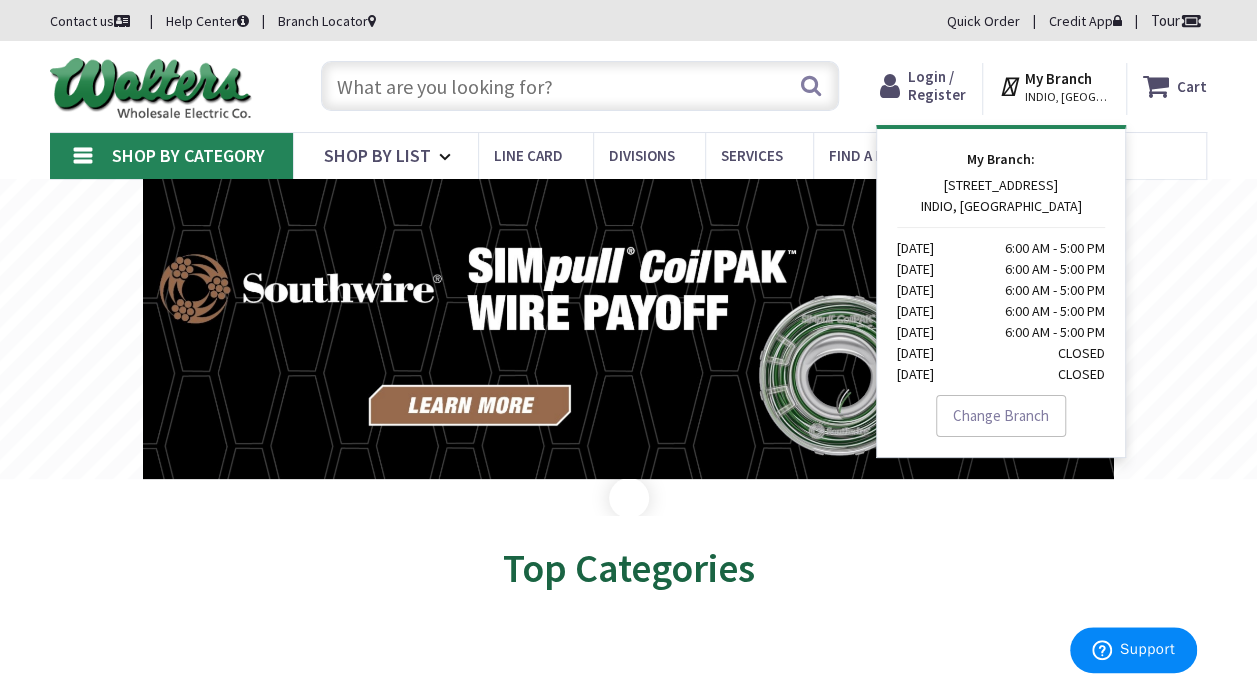 click on "Change Branch" at bounding box center (1001, 416) 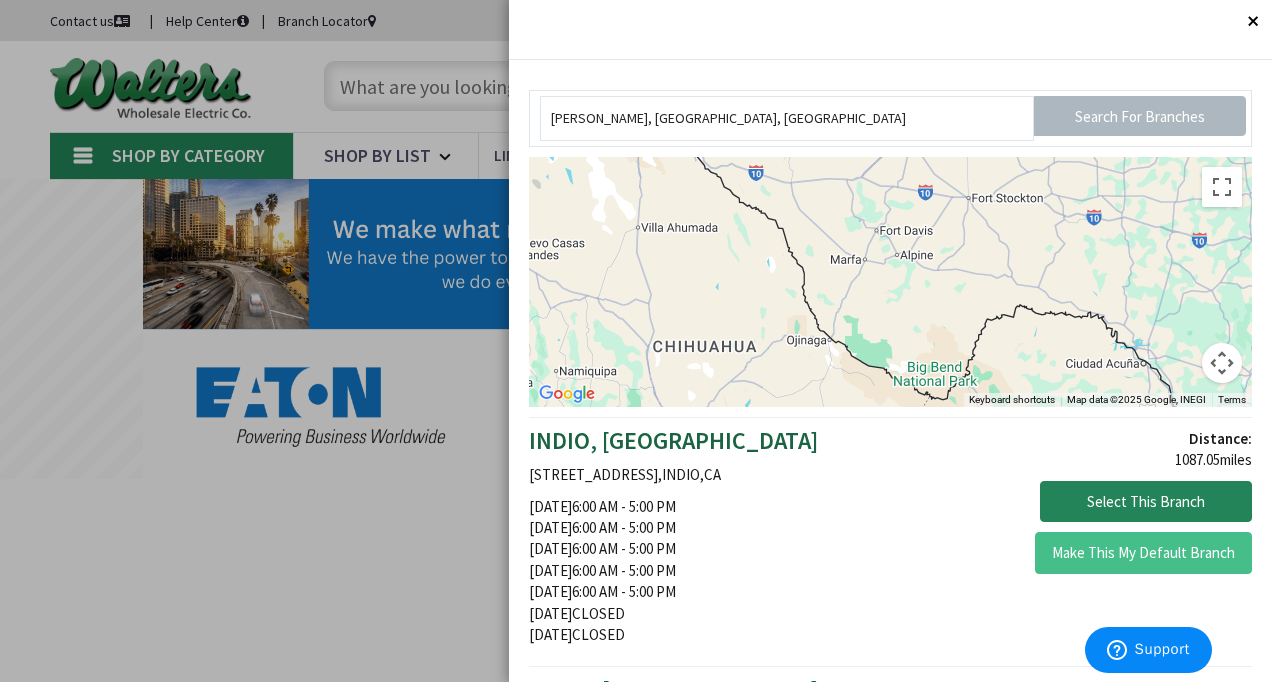 drag, startPoint x: 637, startPoint y: 282, endPoint x: 1271, endPoint y: 259, distance: 634.41705 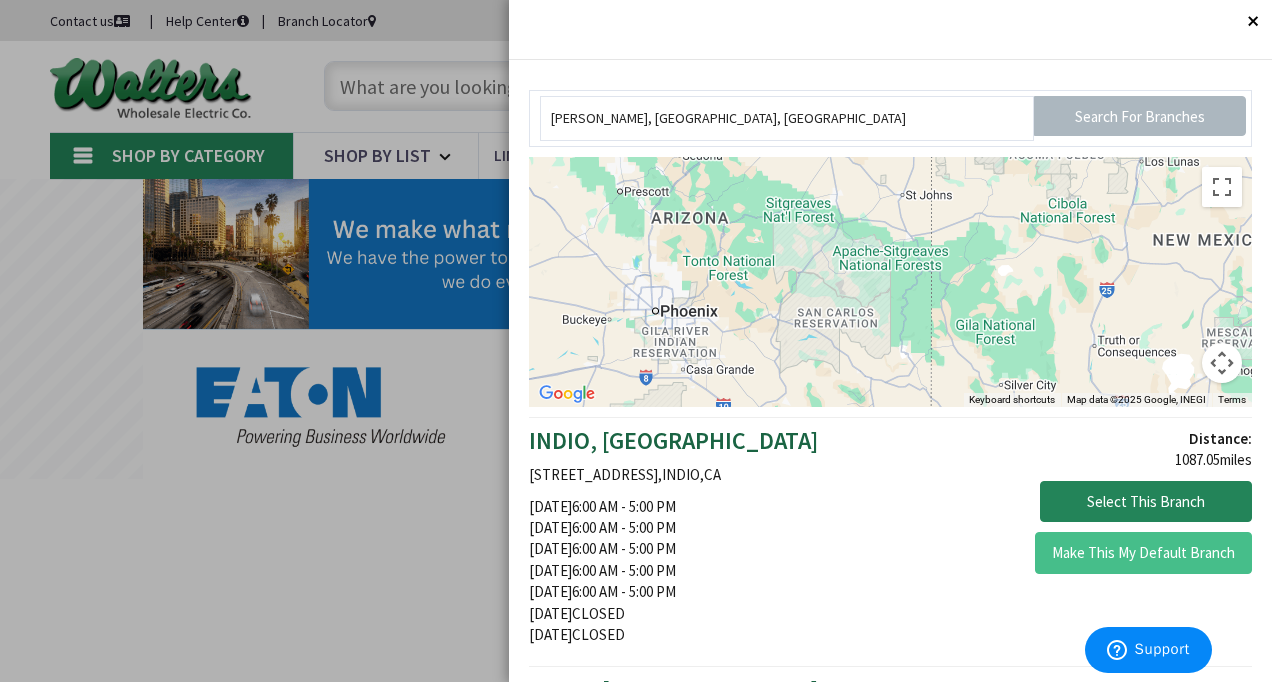 drag, startPoint x: 819, startPoint y: 254, endPoint x: 1271, endPoint y: 628, distance: 586.6686 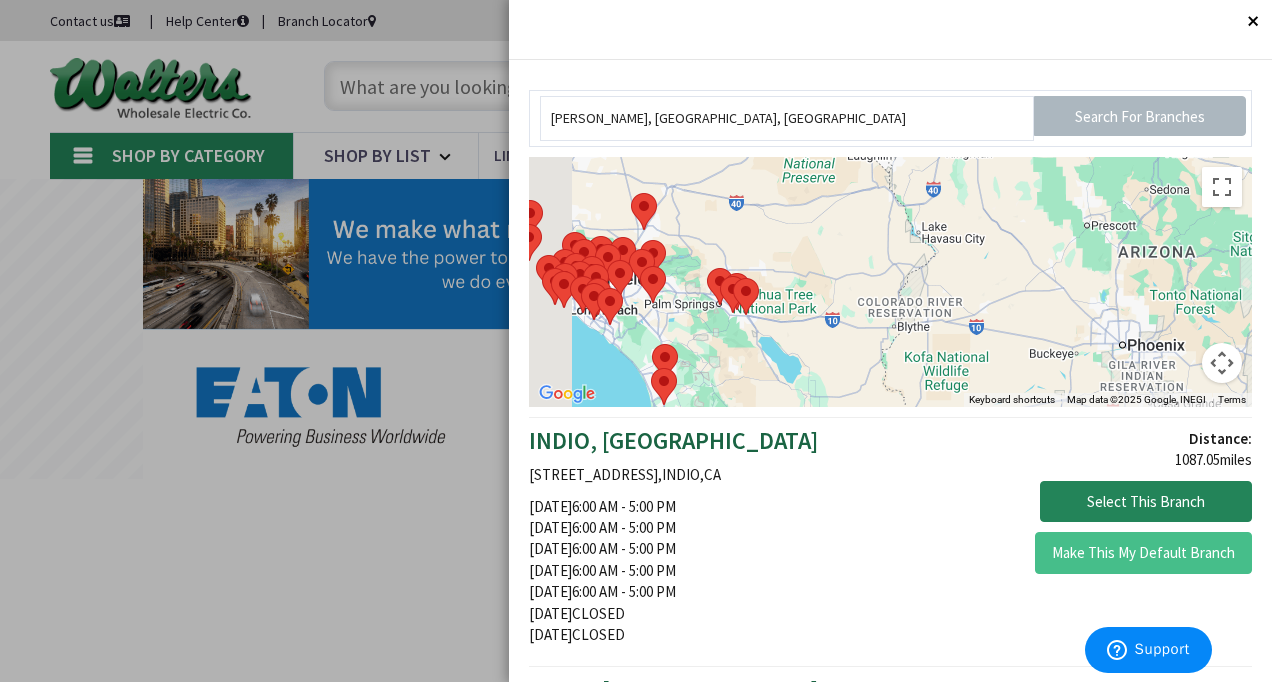 drag, startPoint x: 603, startPoint y: 245, endPoint x: 1090, endPoint y: 332, distance: 494.71002 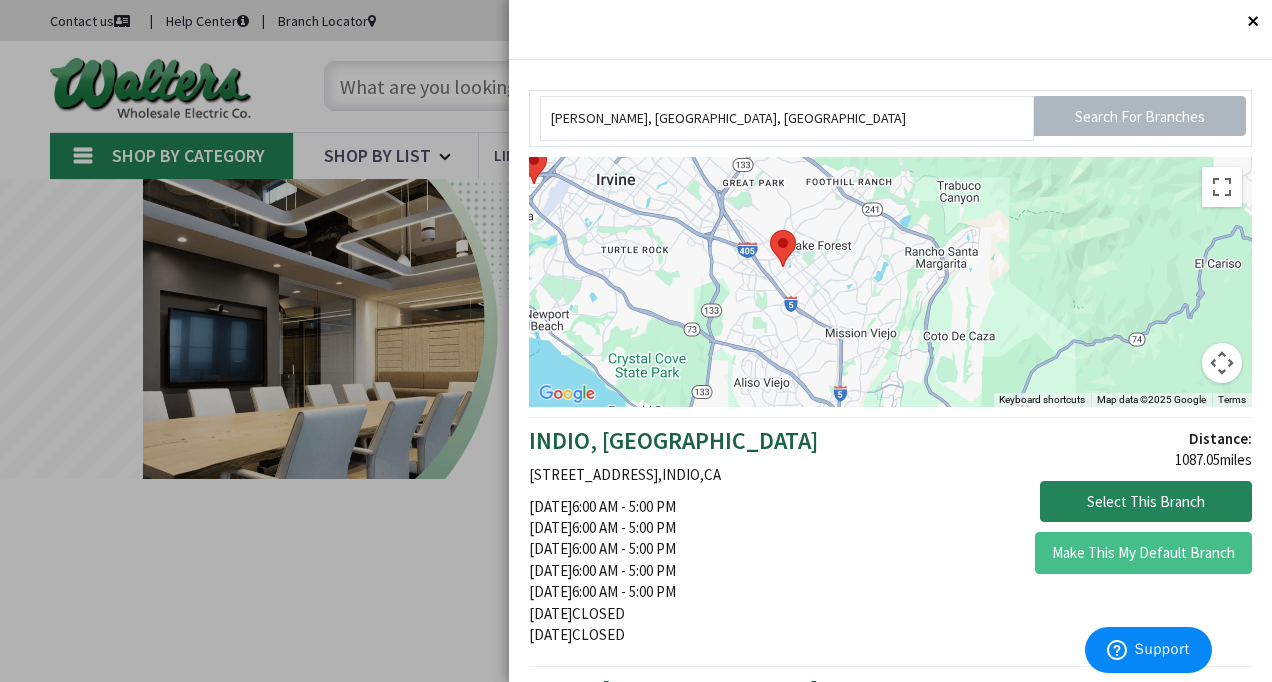 drag, startPoint x: 779, startPoint y: 290, endPoint x: 594, endPoint y: 150, distance: 232.00215 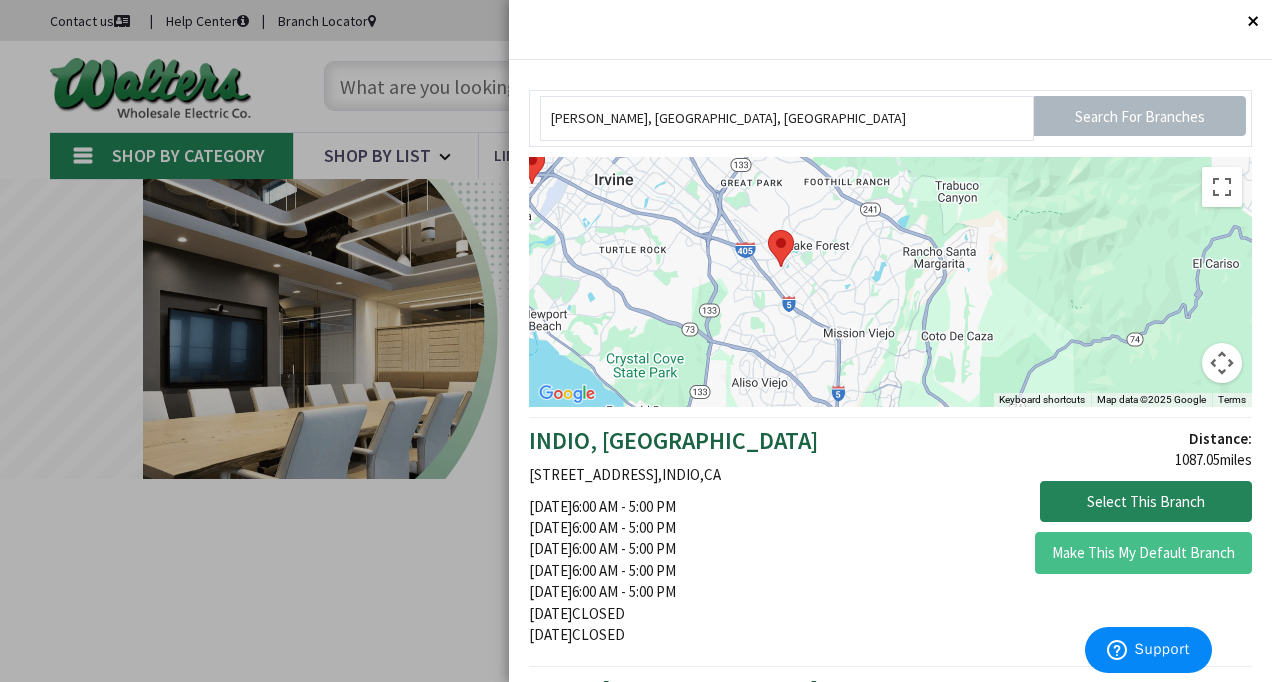 click at bounding box center (781, 248) 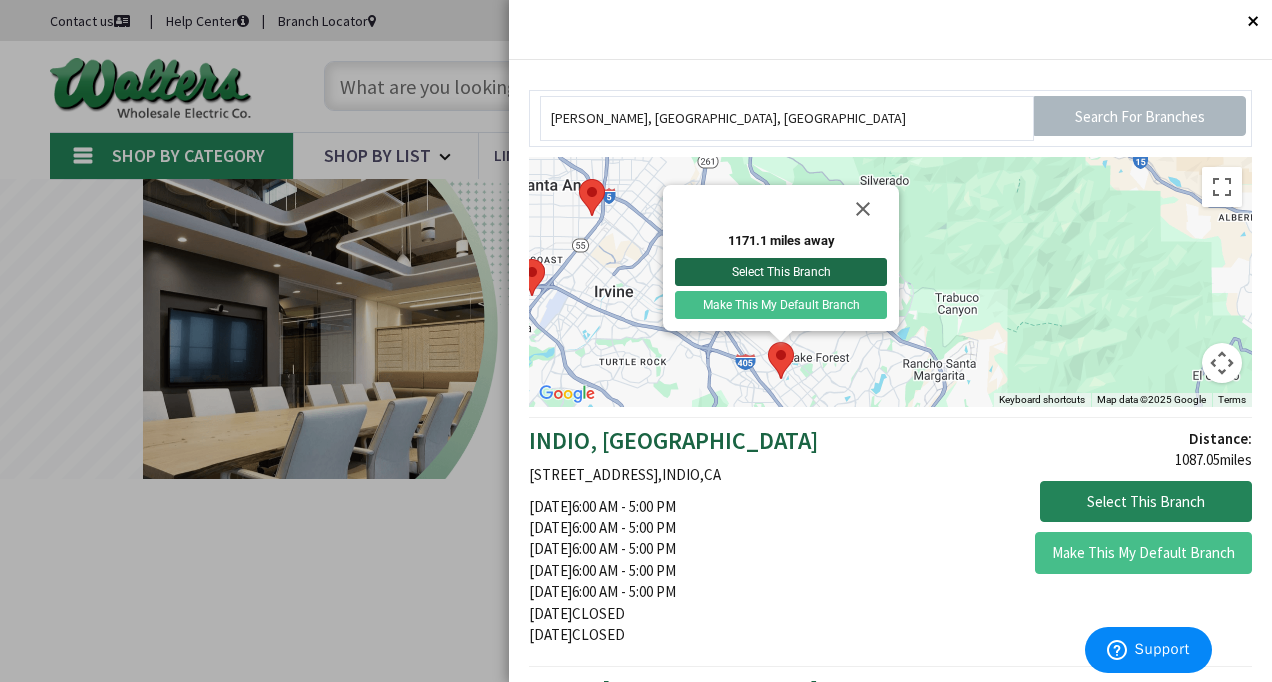 click on "Select This Branch" at bounding box center [781, 272] 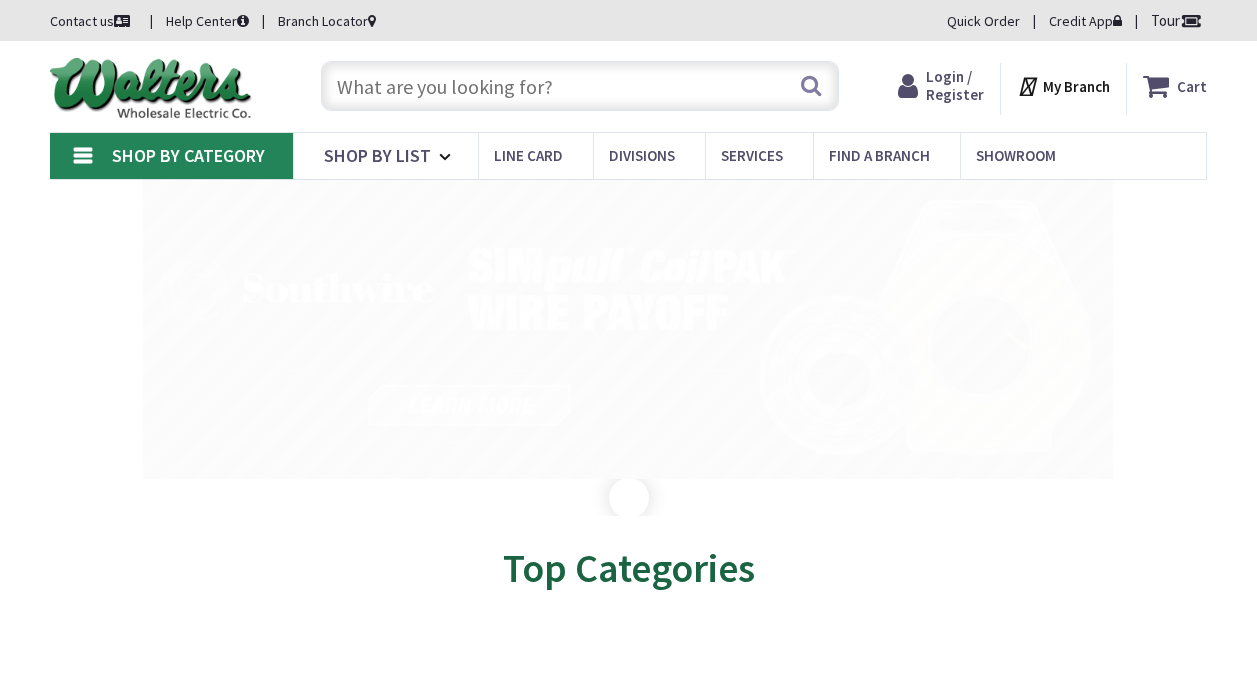 scroll, scrollTop: 0, scrollLeft: 0, axis: both 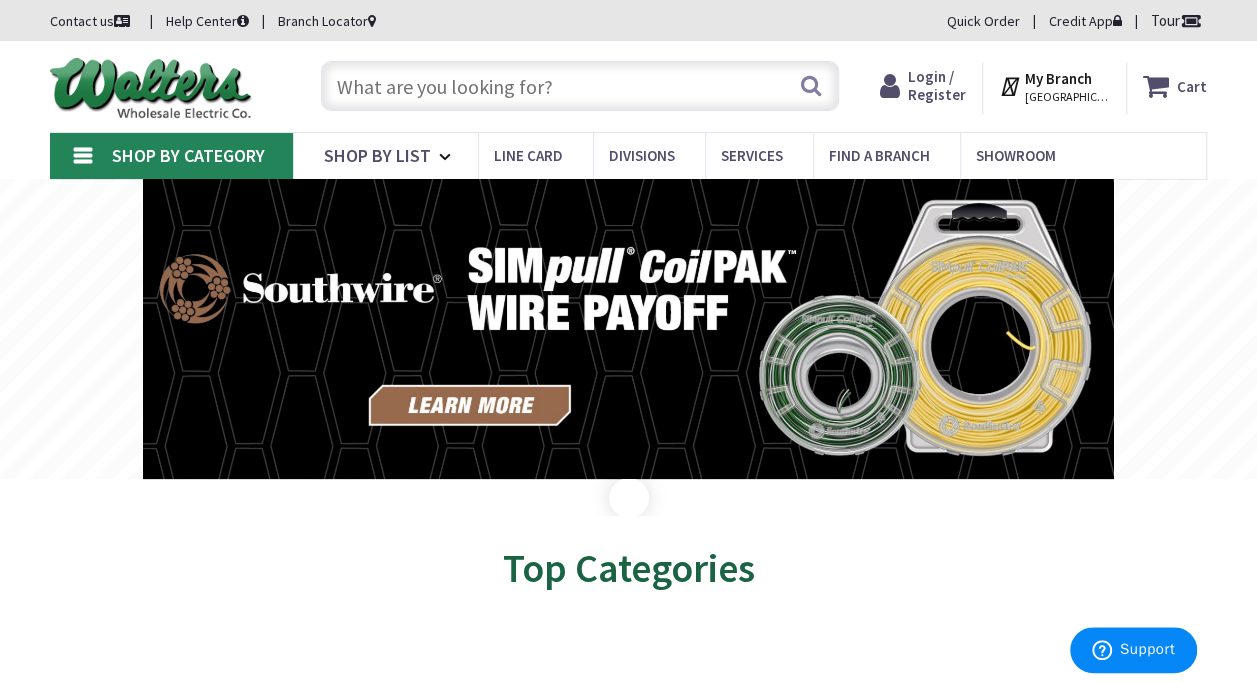 click on "[GEOGRAPHIC_DATA], [GEOGRAPHIC_DATA]" at bounding box center (1067, 97) 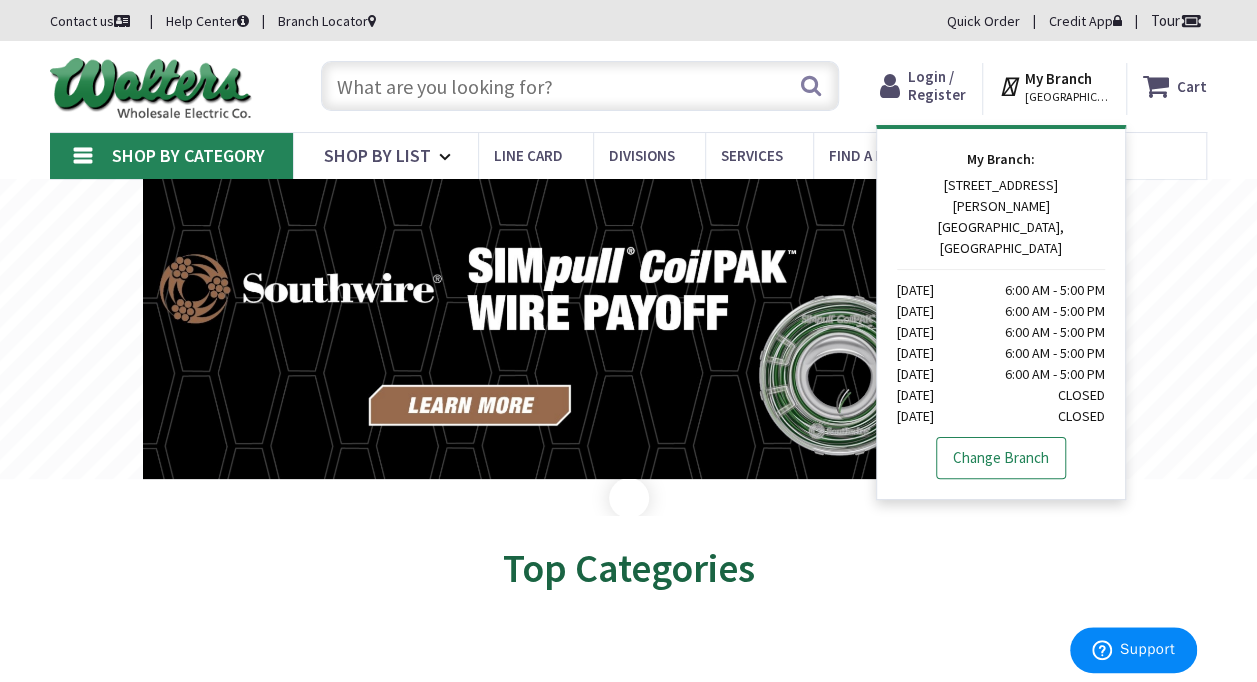 click on "Change Branch" at bounding box center [1001, 458] 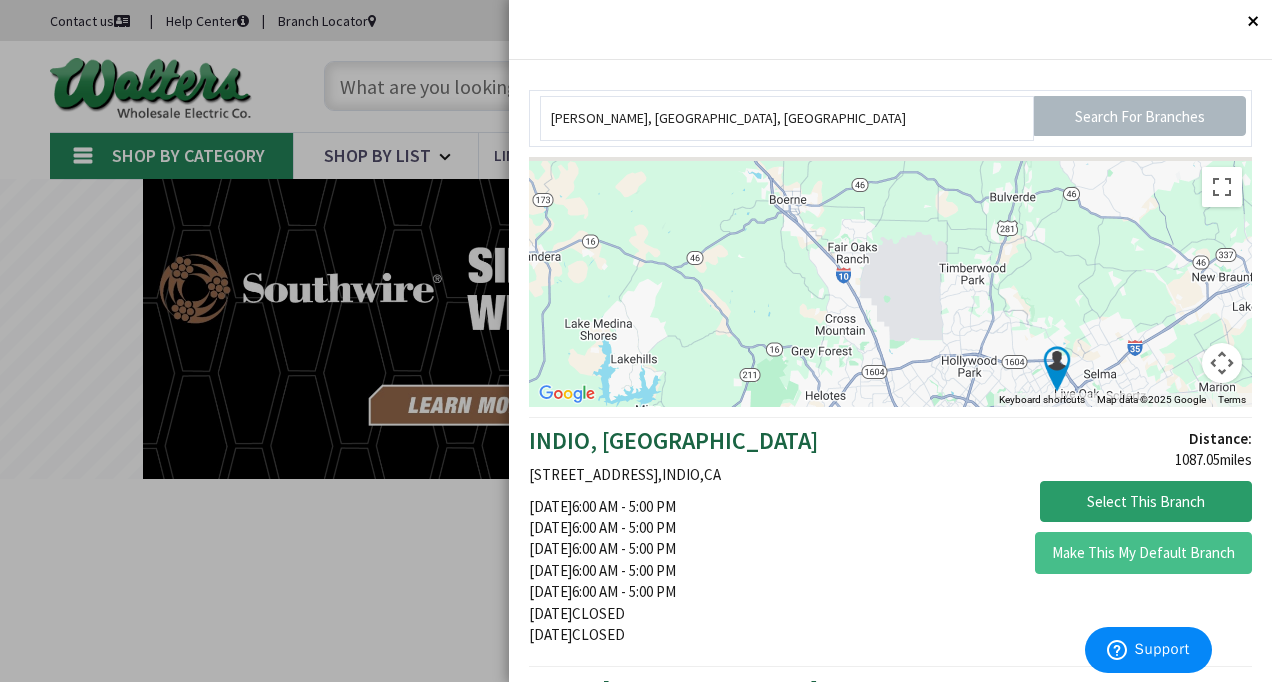 drag, startPoint x: 690, startPoint y: 277, endPoint x: 1058, endPoint y: 479, distance: 419.7952 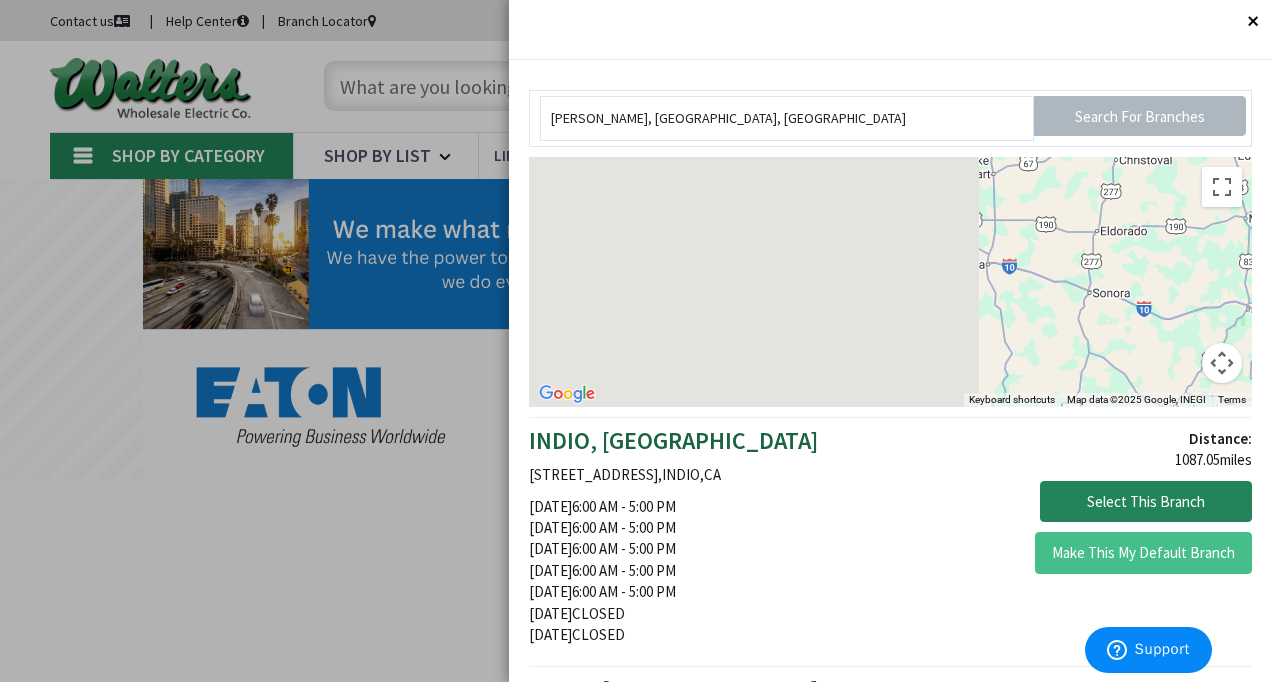 drag, startPoint x: 638, startPoint y: 276, endPoint x: 1266, endPoint y: 260, distance: 628.2038 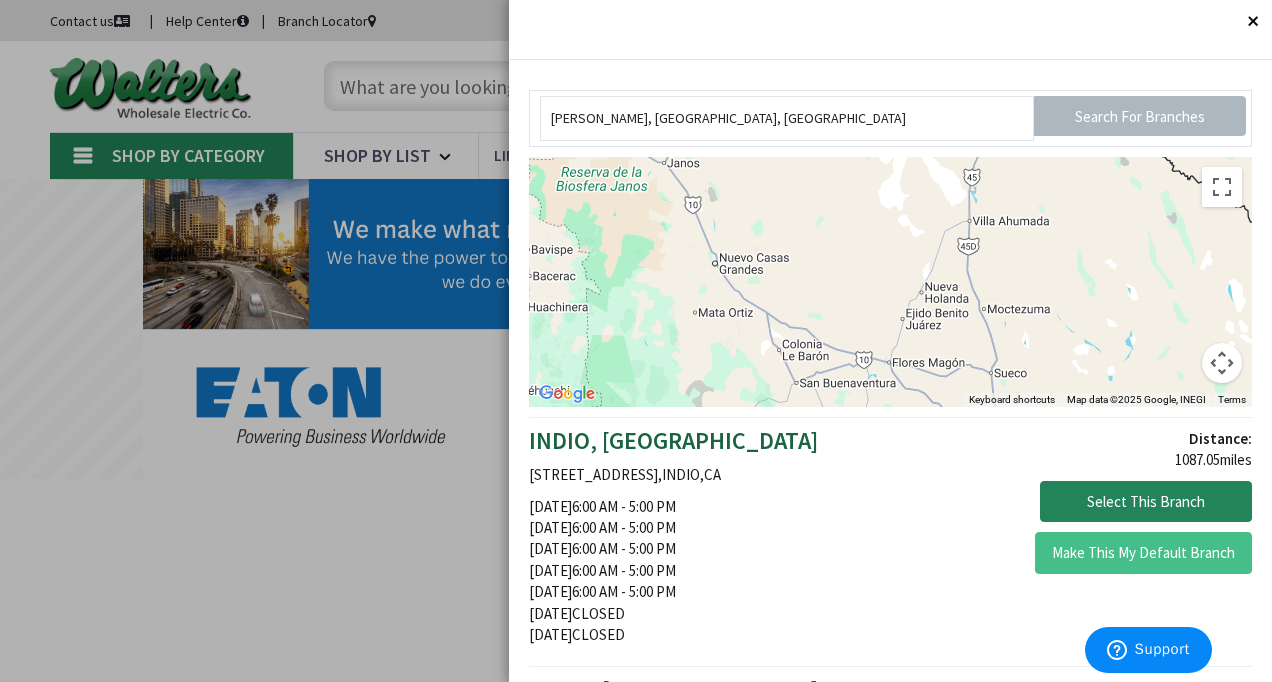 drag, startPoint x: 980, startPoint y: 354, endPoint x: 1222, endPoint y: 366, distance: 242.29733 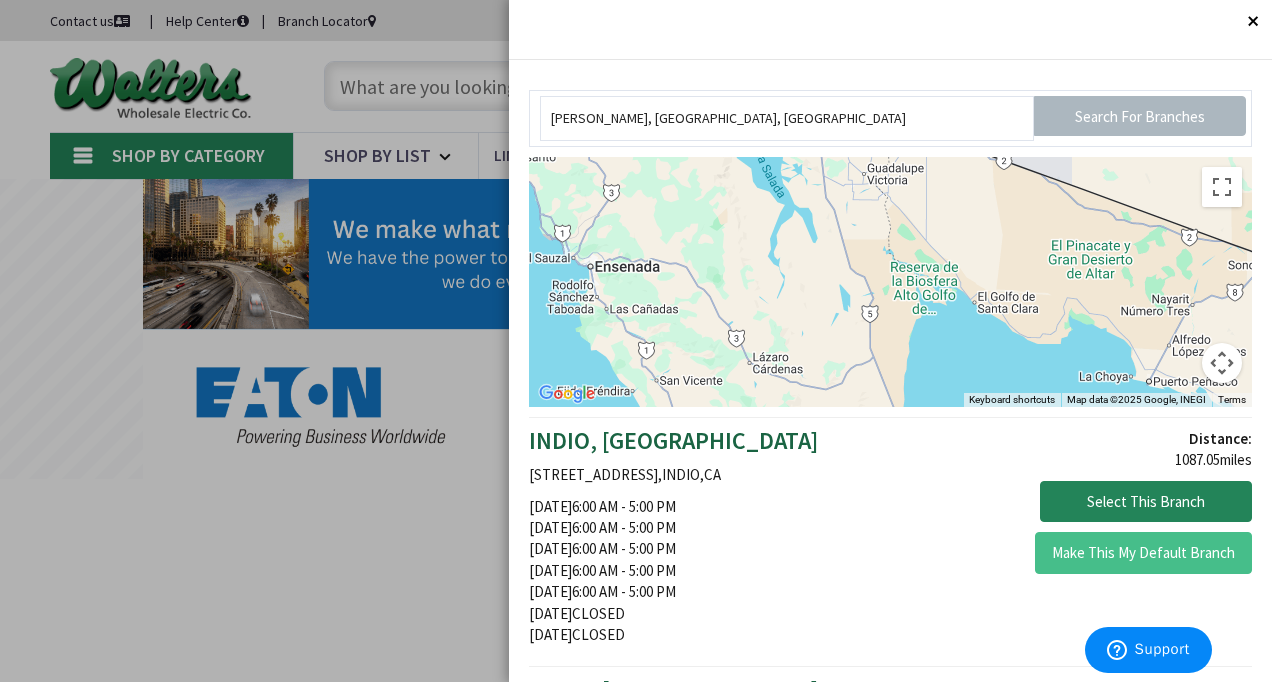 drag, startPoint x: 798, startPoint y: 368, endPoint x: 958, endPoint y: 549, distance: 241.58022 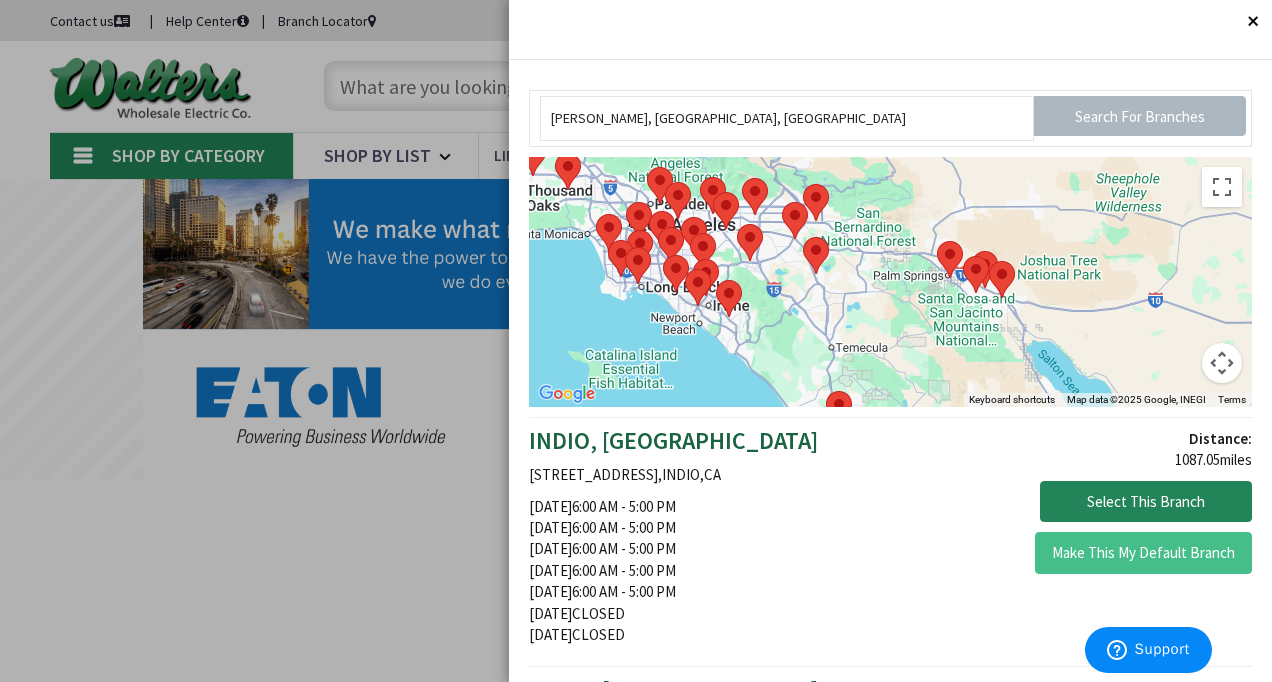 drag, startPoint x: 717, startPoint y: 212, endPoint x: 804, endPoint y: 388, distance: 196.32881 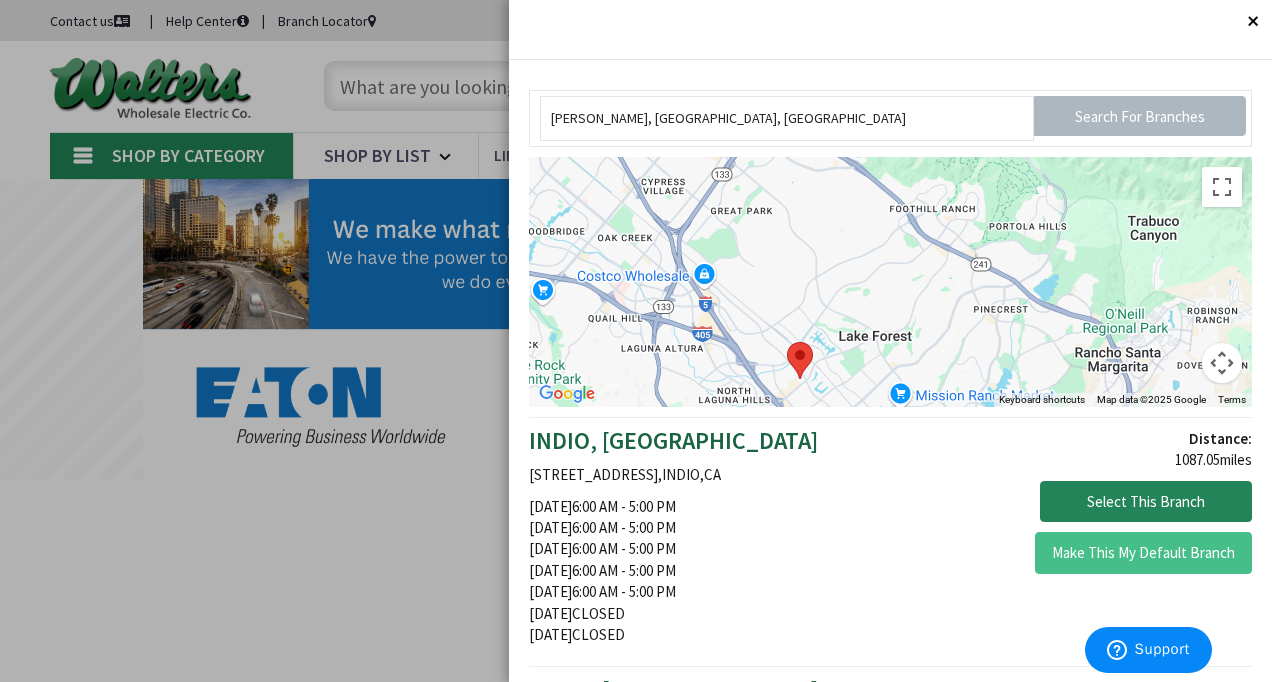 drag, startPoint x: 816, startPoint y: 361, endPoint x: 820, endPoint y: 268, distance: 93.08598 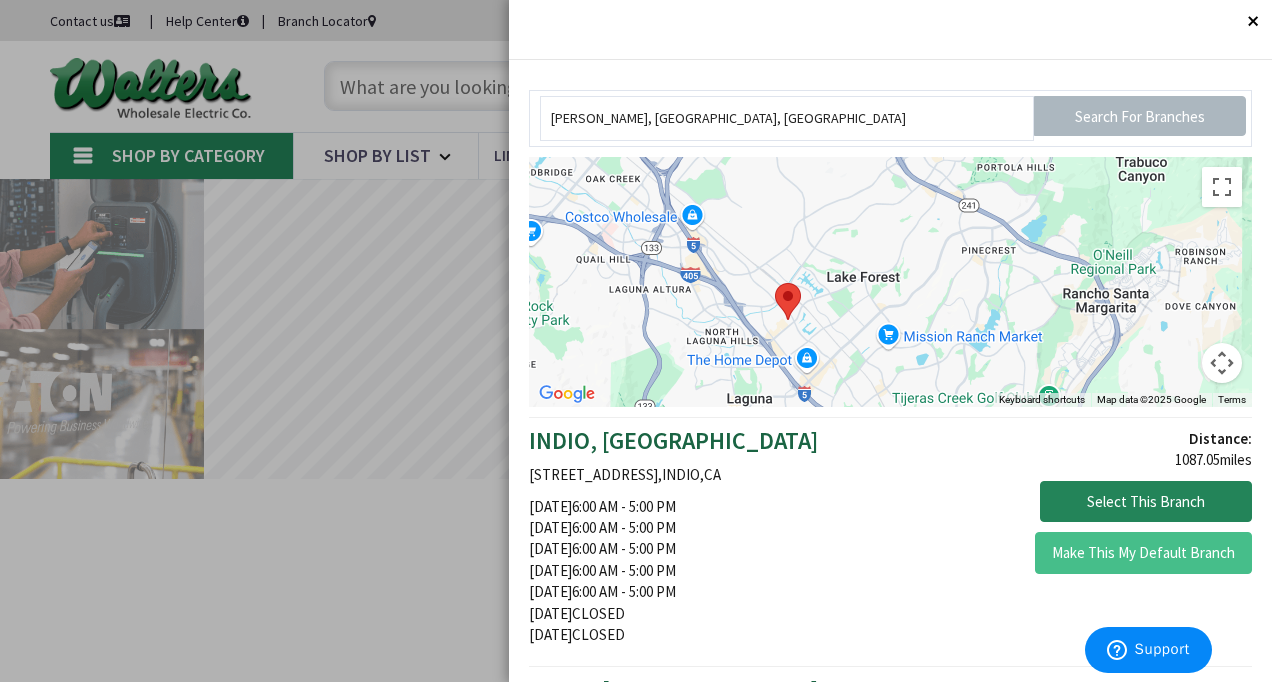 click at bounding box center (788, 301) 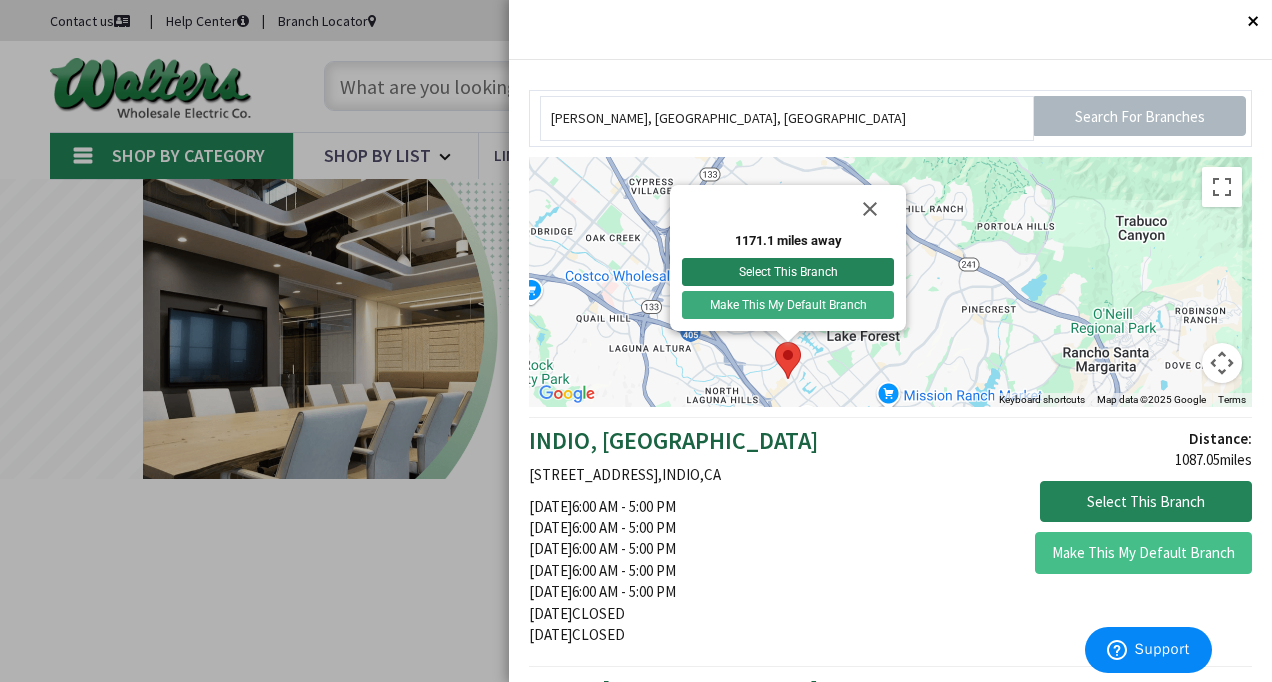 click on "Make This My Default Branch" at bounding box center (788, 305) 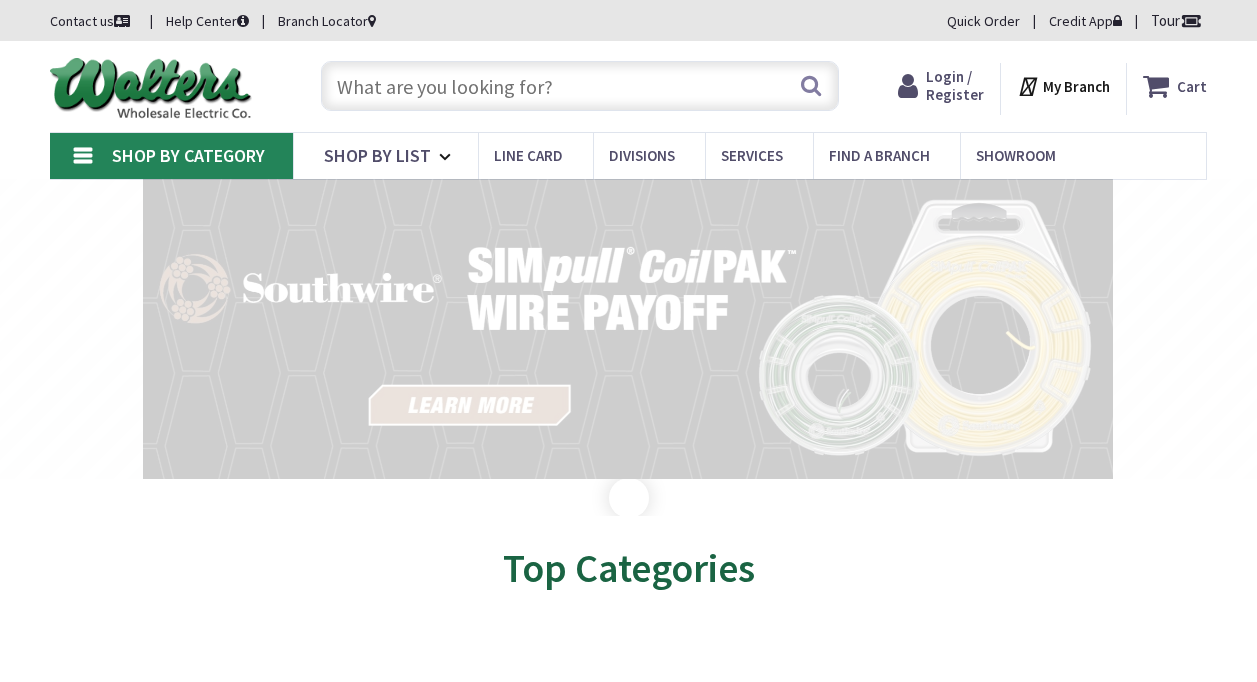 scroll, scrollTop: 0, scrollLeft: 0, axis: both 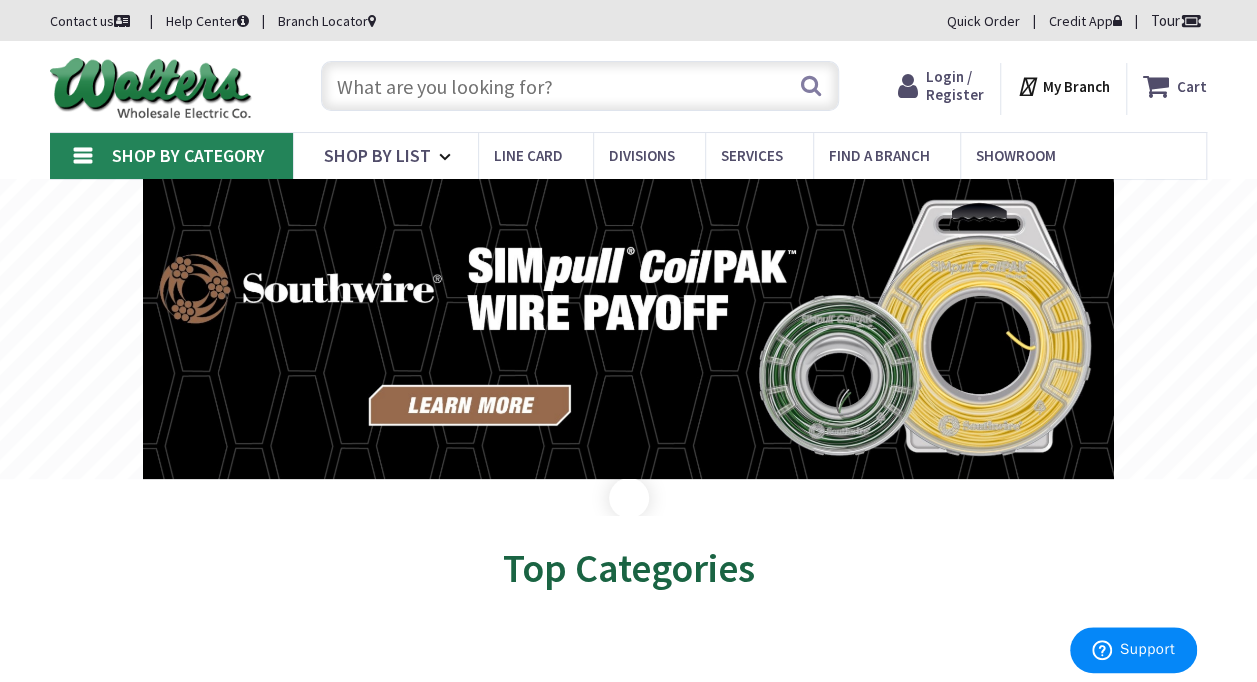 click at bounding box center [580, 86] 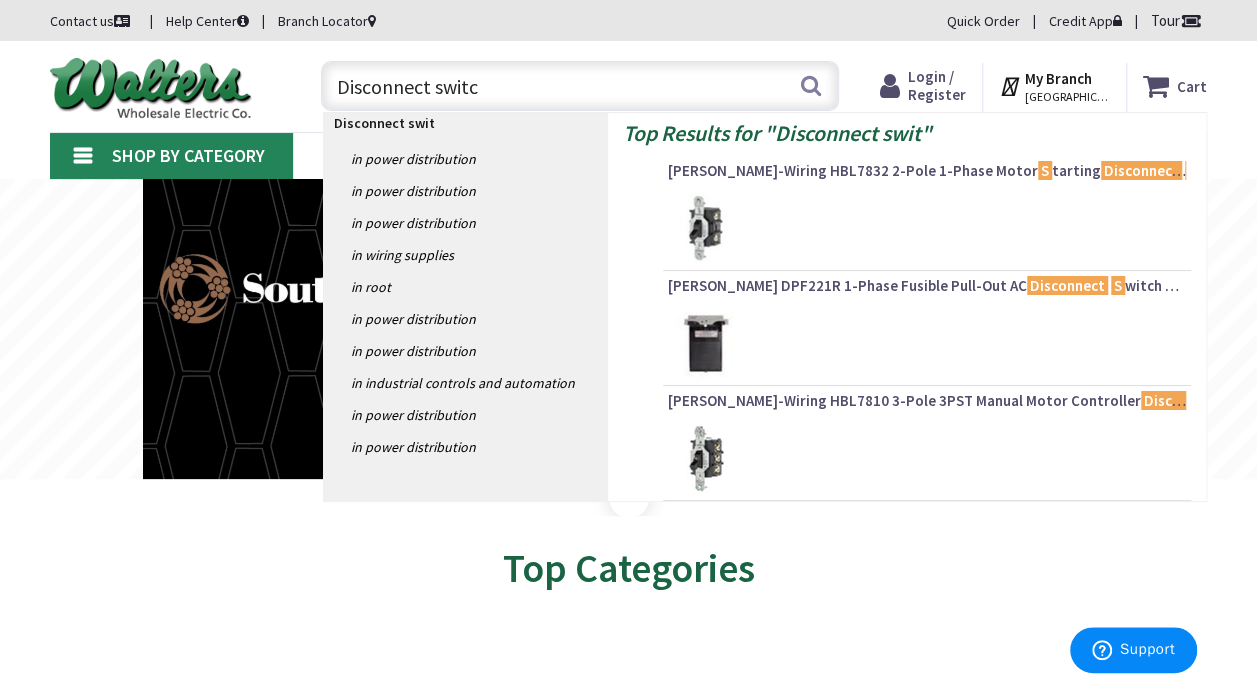 type on "Disconnect switch" 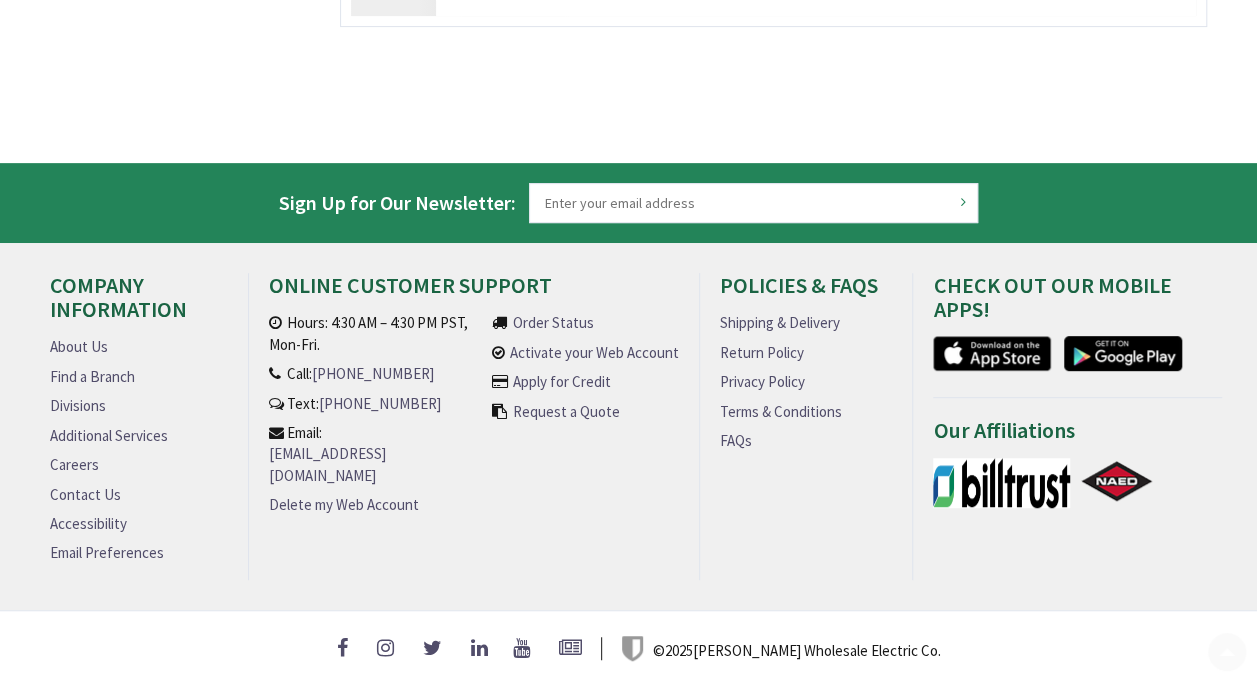 scroll, scrollTop: 364, scrollLeft: 0, axis: vertical 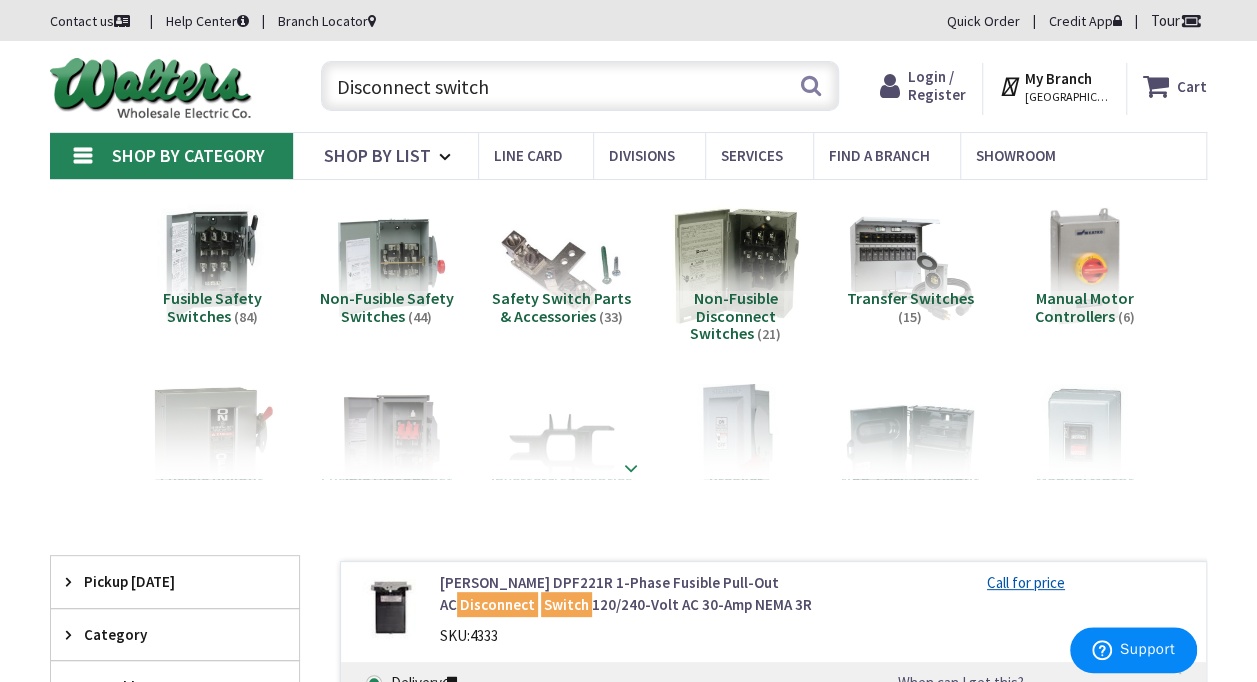click at bounding box center (631, 468) 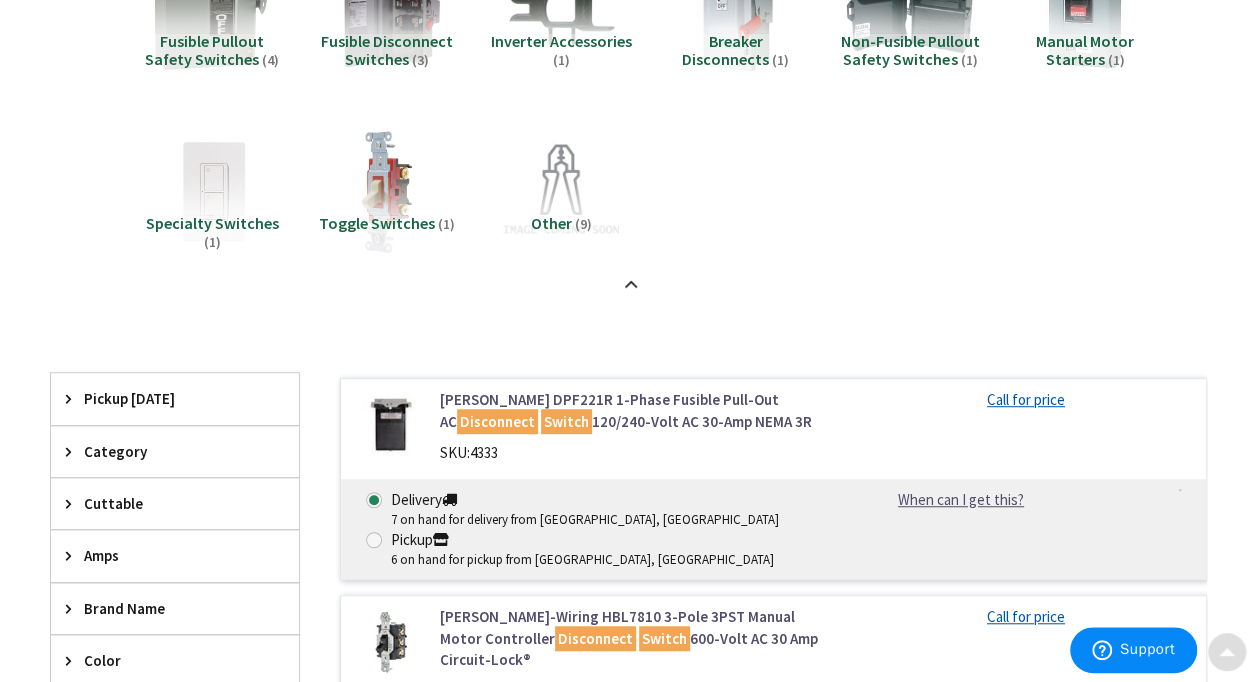scroll, scrollTop: 500, scrollLeft: 0, axis: vertical 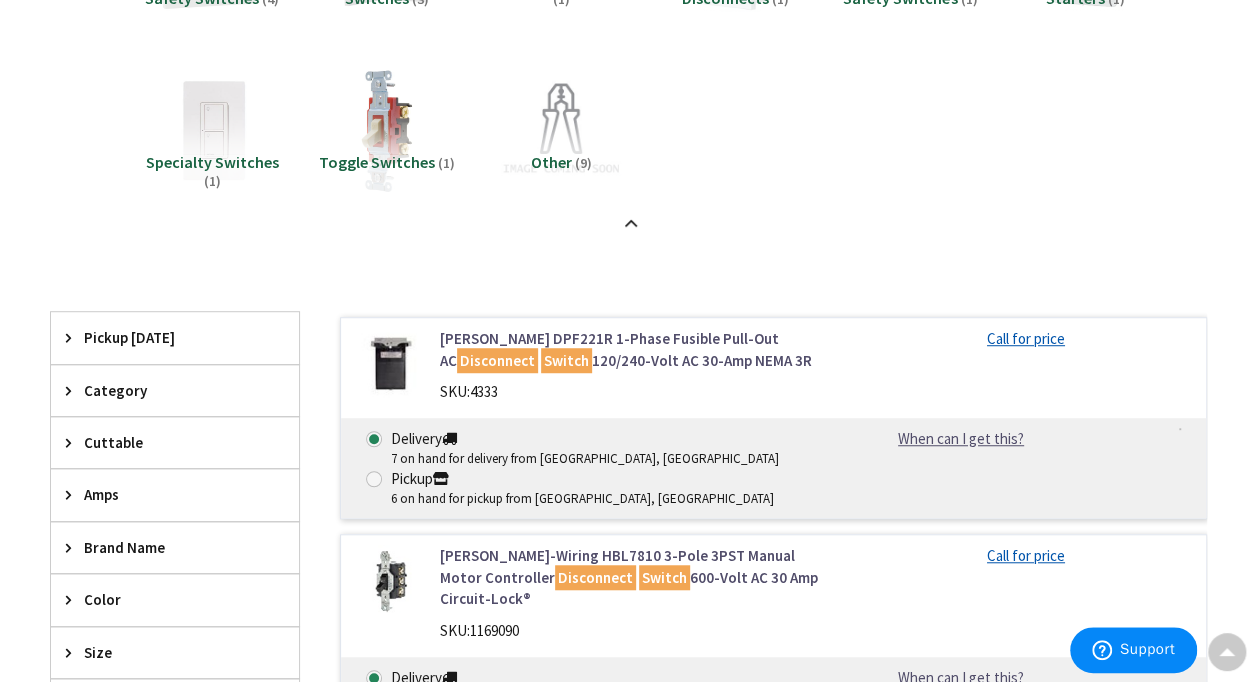 click on "Other" at bounding box center (551, 162) 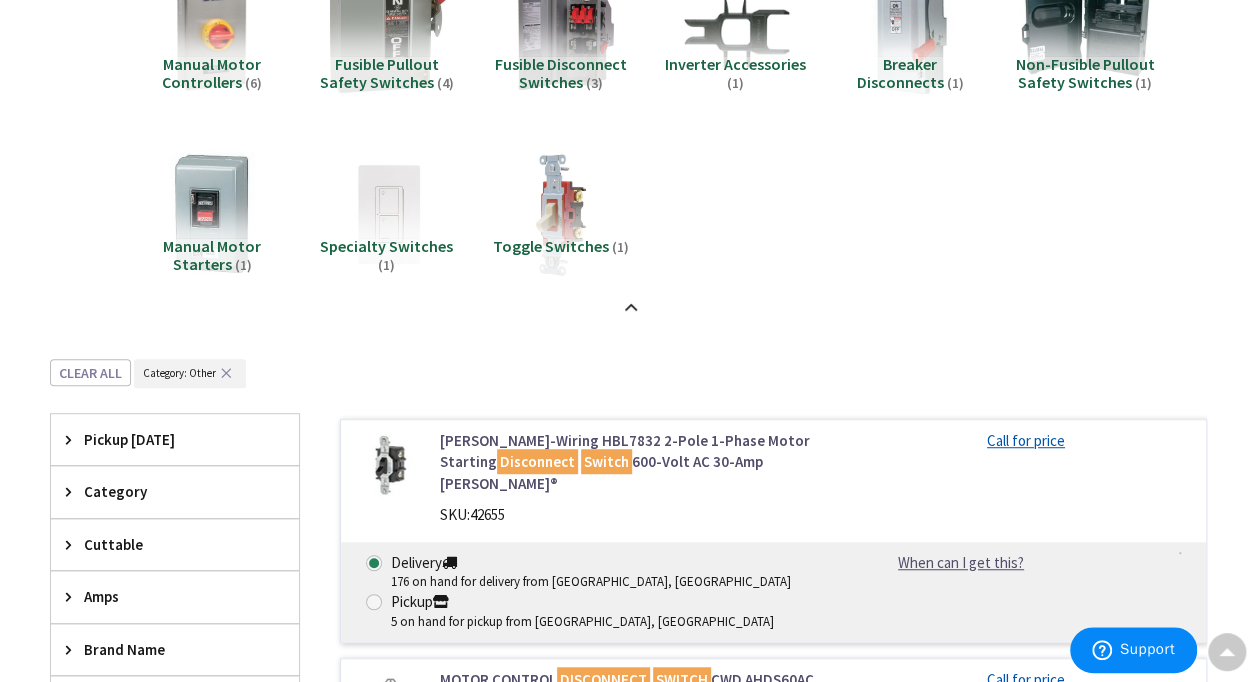 scroll, scrollTop: 0, scrollLeft: 0, axis: both 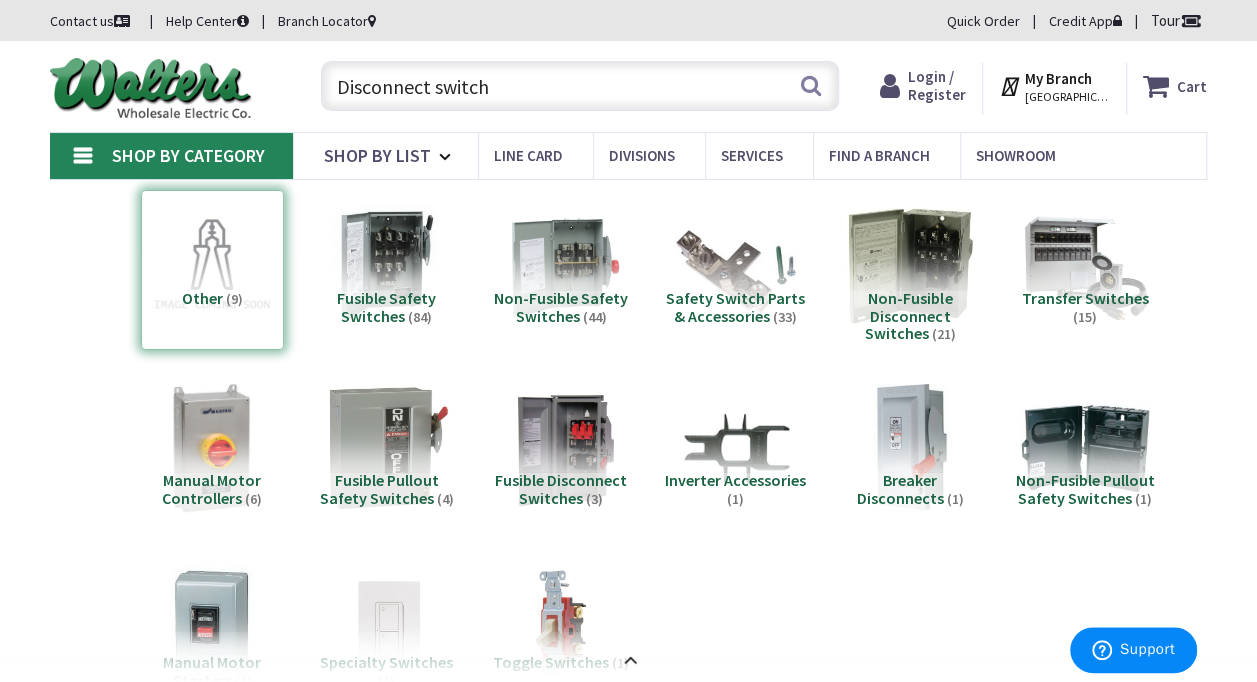 click at bounding box center [212, 447] 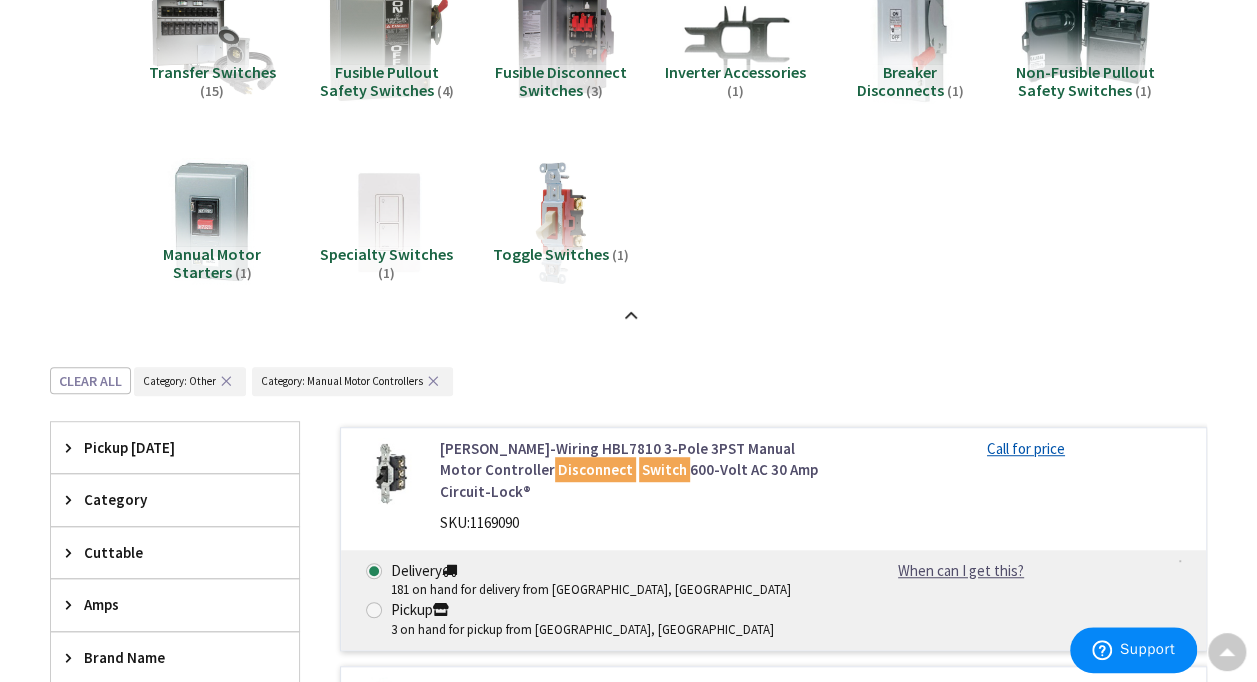 scroll, scrollTop: 72, scrollLeft: 0, axis: vertical 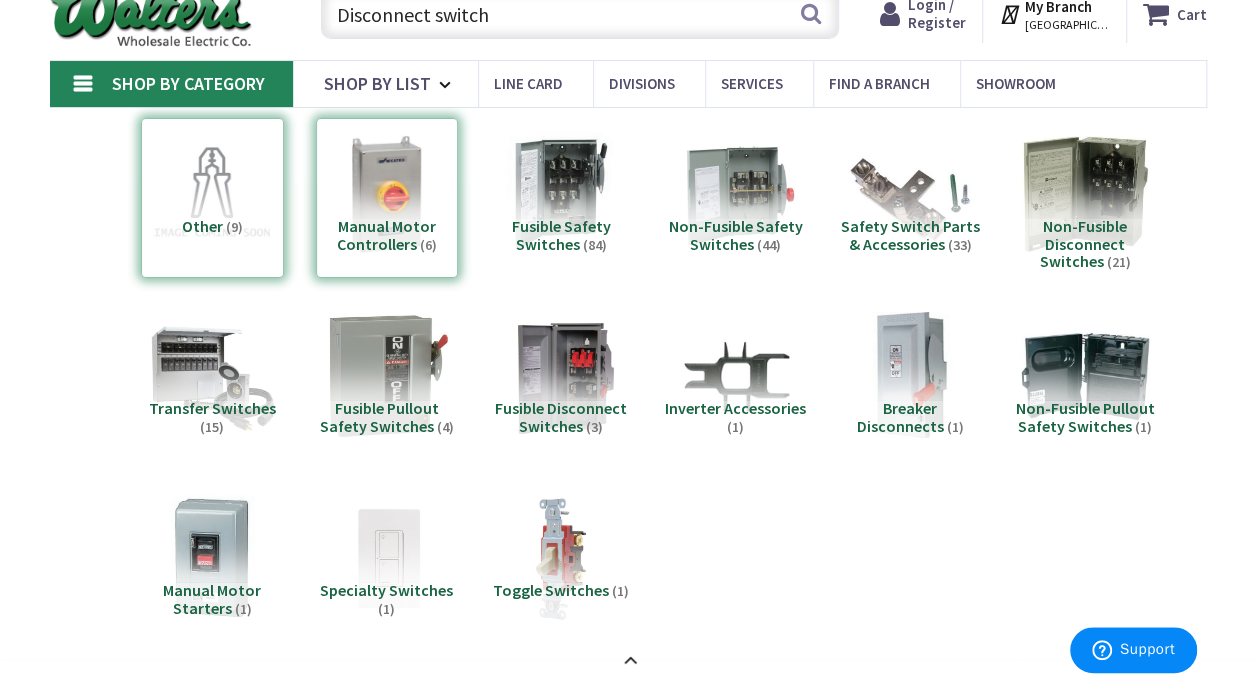 click on "Other
(9)" at bounding box center [212, 198] 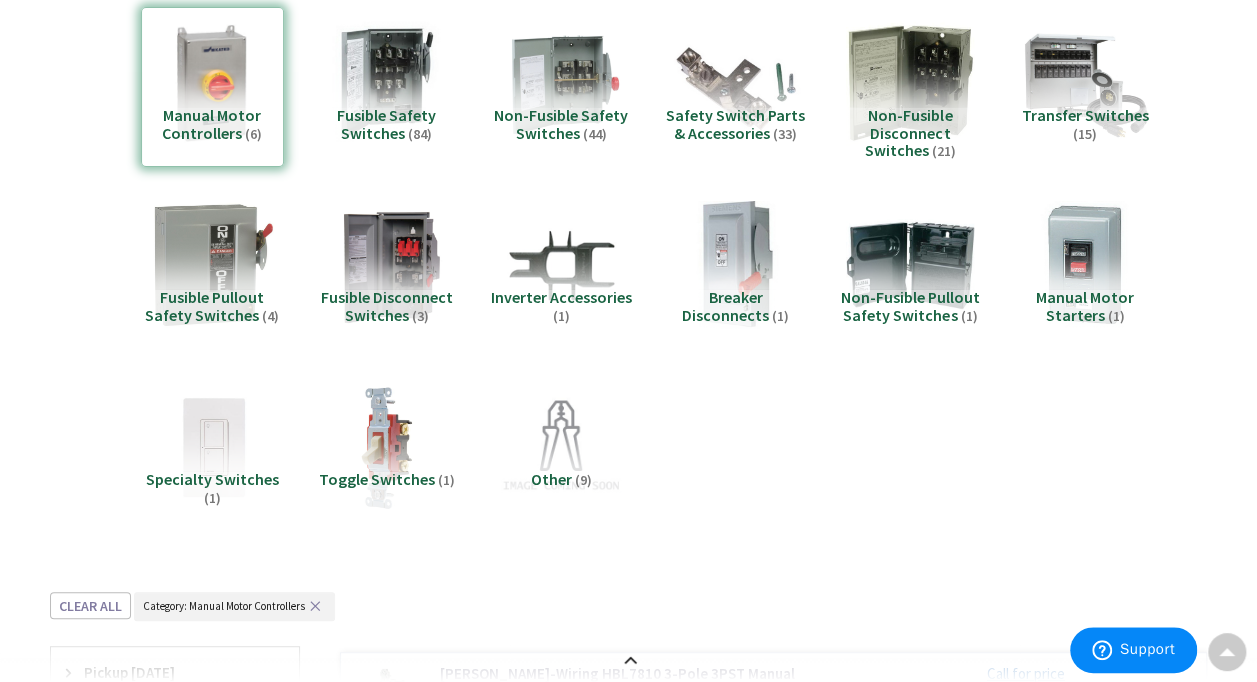scroll, scrollTop: 0, scrollLeft: 0, axis: both 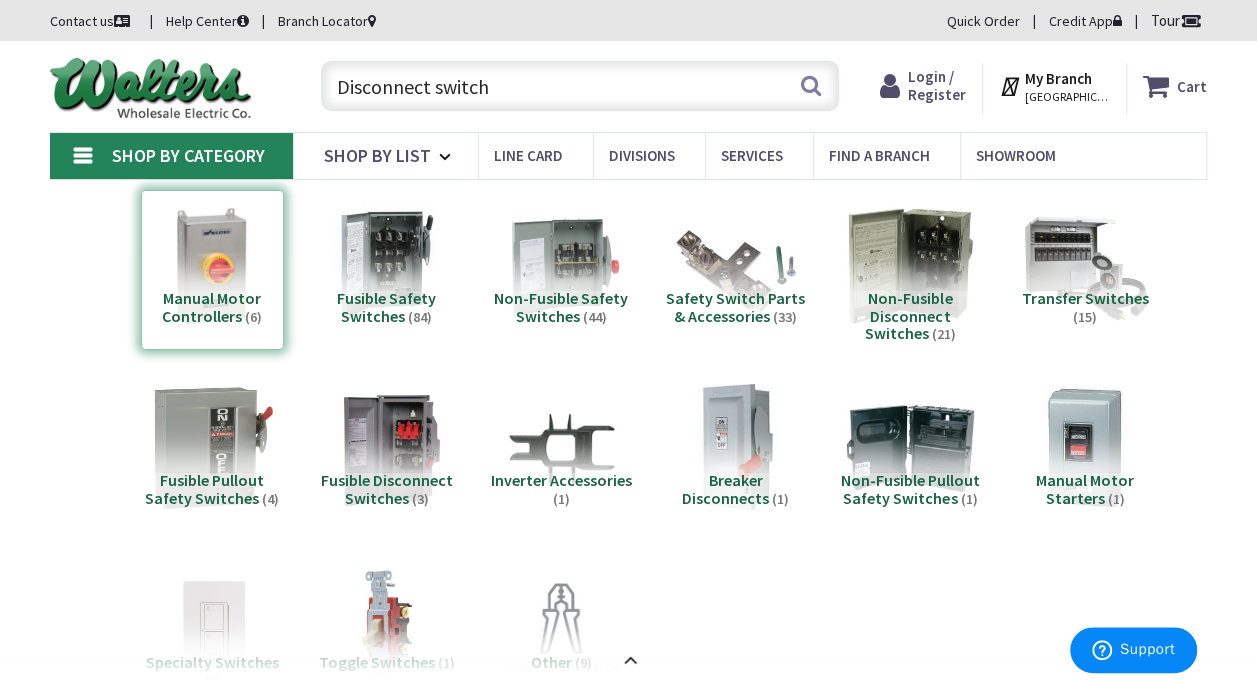 click on "Manual Motor Controllers
(6)" at bounding box center [212, 270] 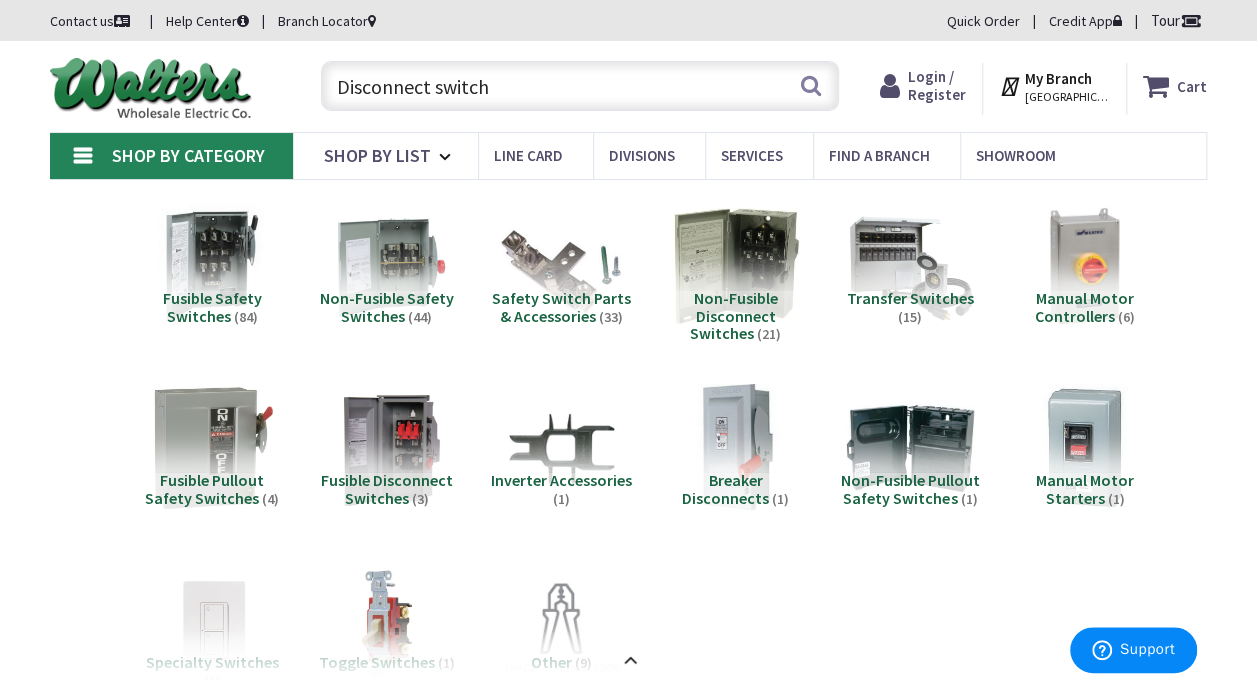 drag, startPoint x: 1078, startPoint y: 265, endPoint x: 1022, endPoint y: 368, distance: 117.239075 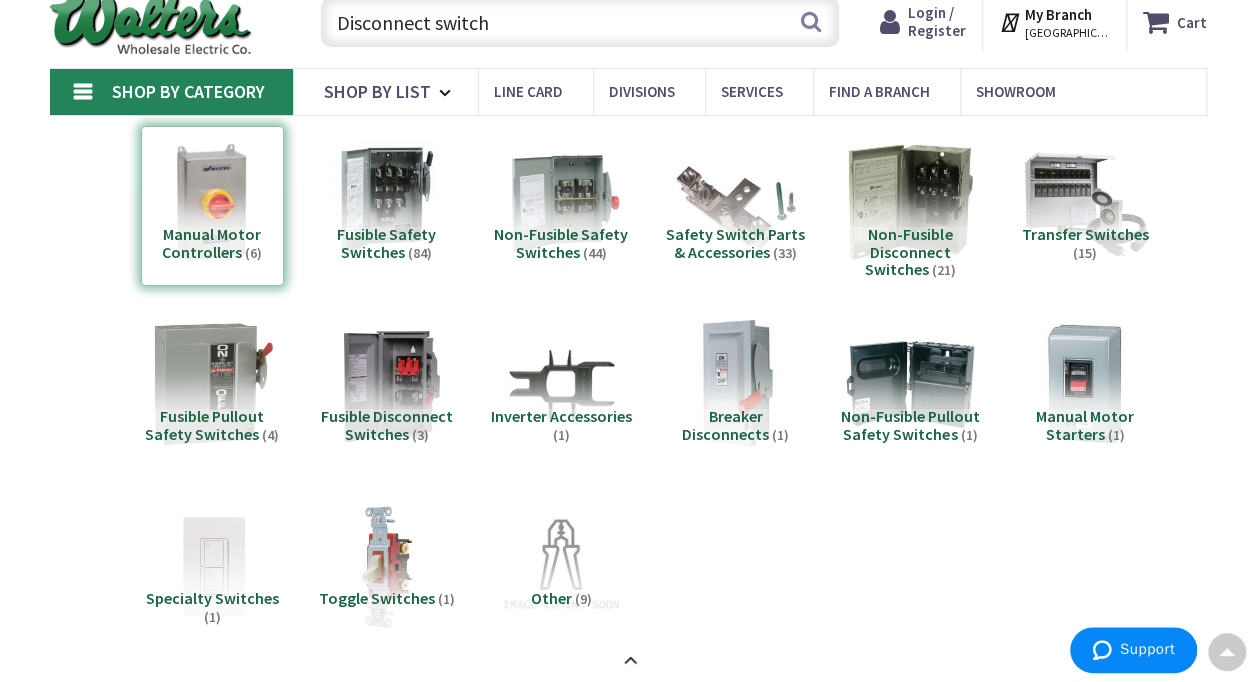 scroll, scrollTop: 0, scrollLeft: 0, axis: both 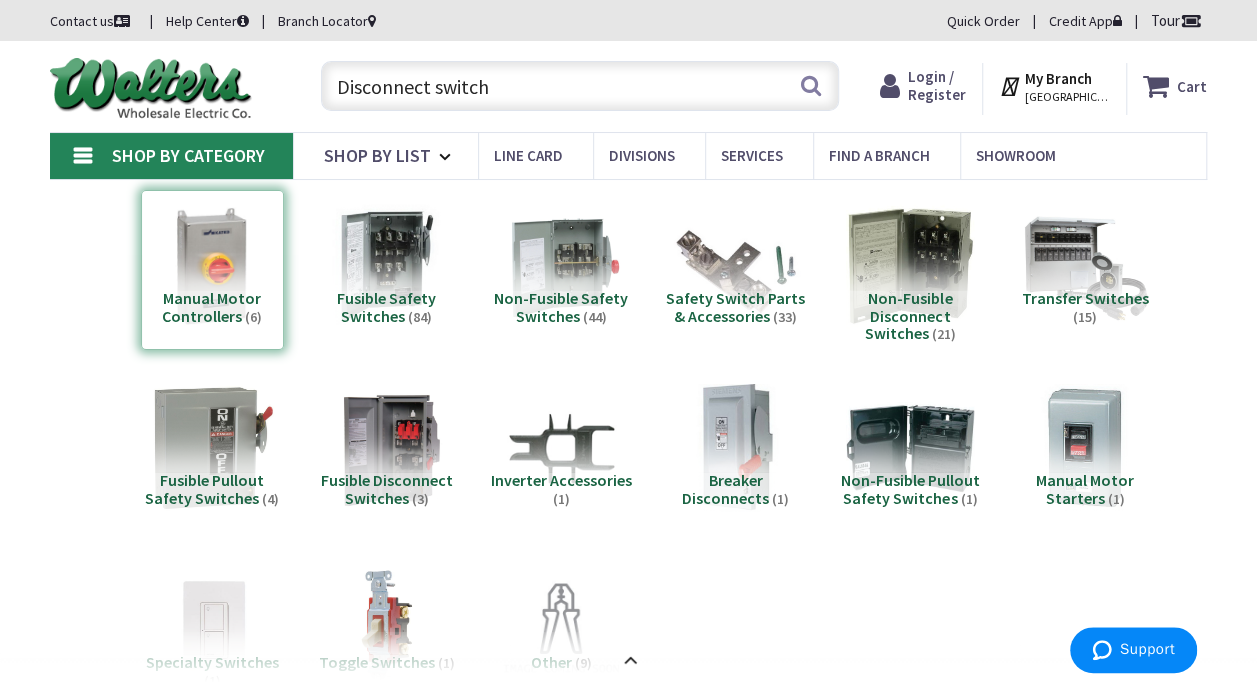 click on "Manual Motor Controllers
(6)" at bounding box center (212, 270) 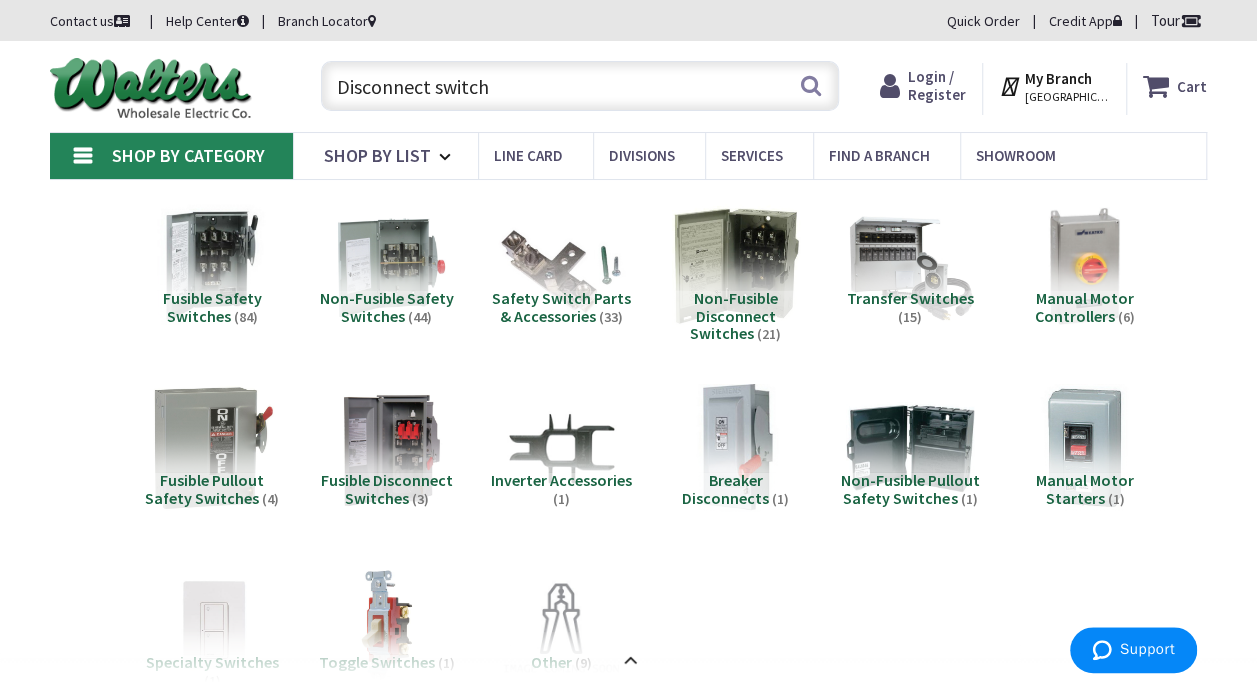 scroll, scrollTop: 100, scrollLeft: 0, axis: vertical 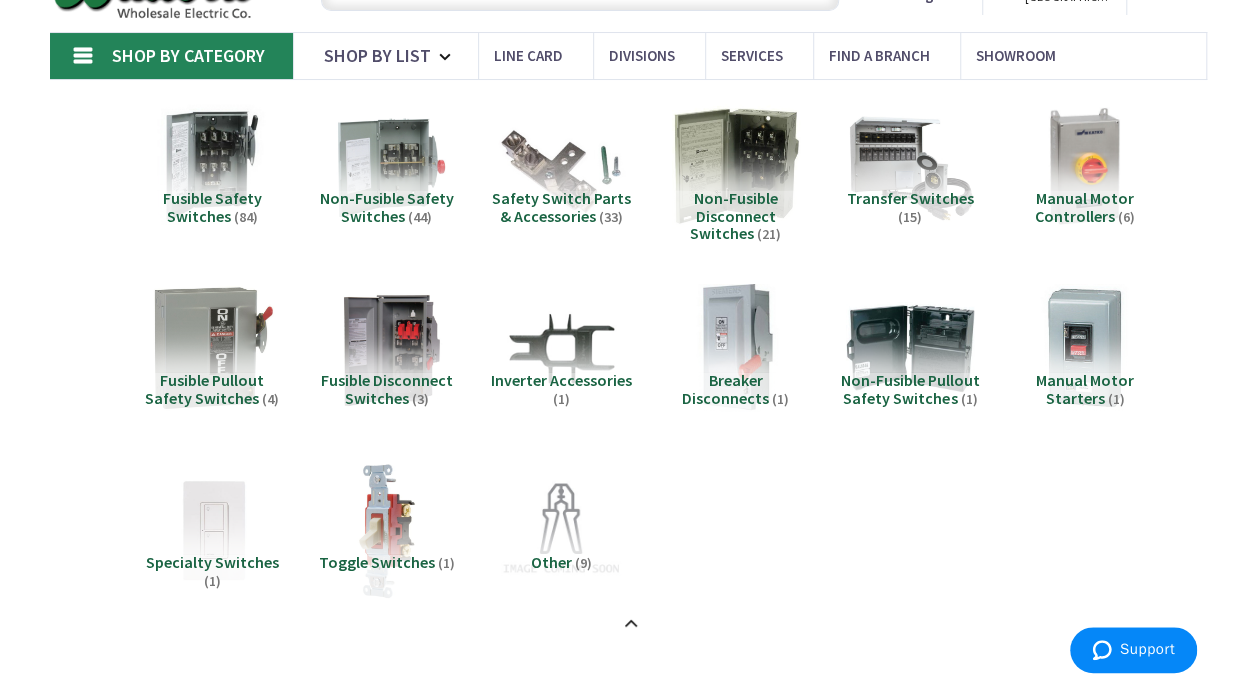 click at bounding box center (561, 530) 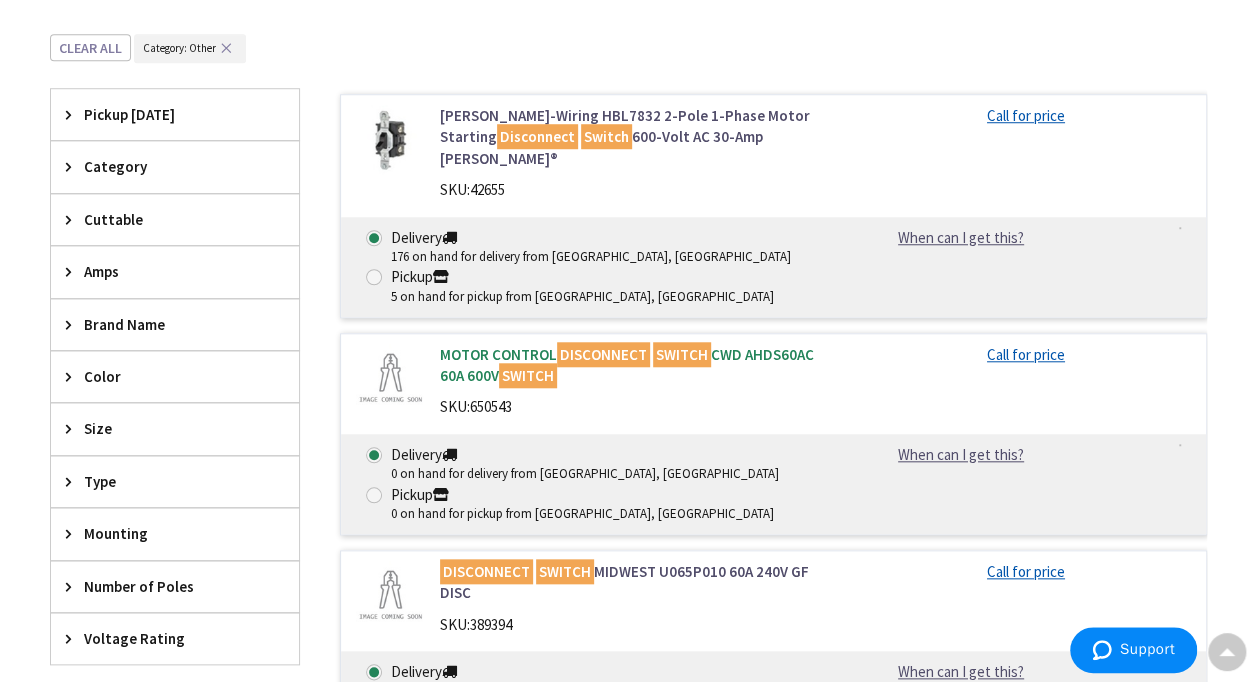 scroll, scrollTop: 772, scrollLeft: 0, axis: vertical 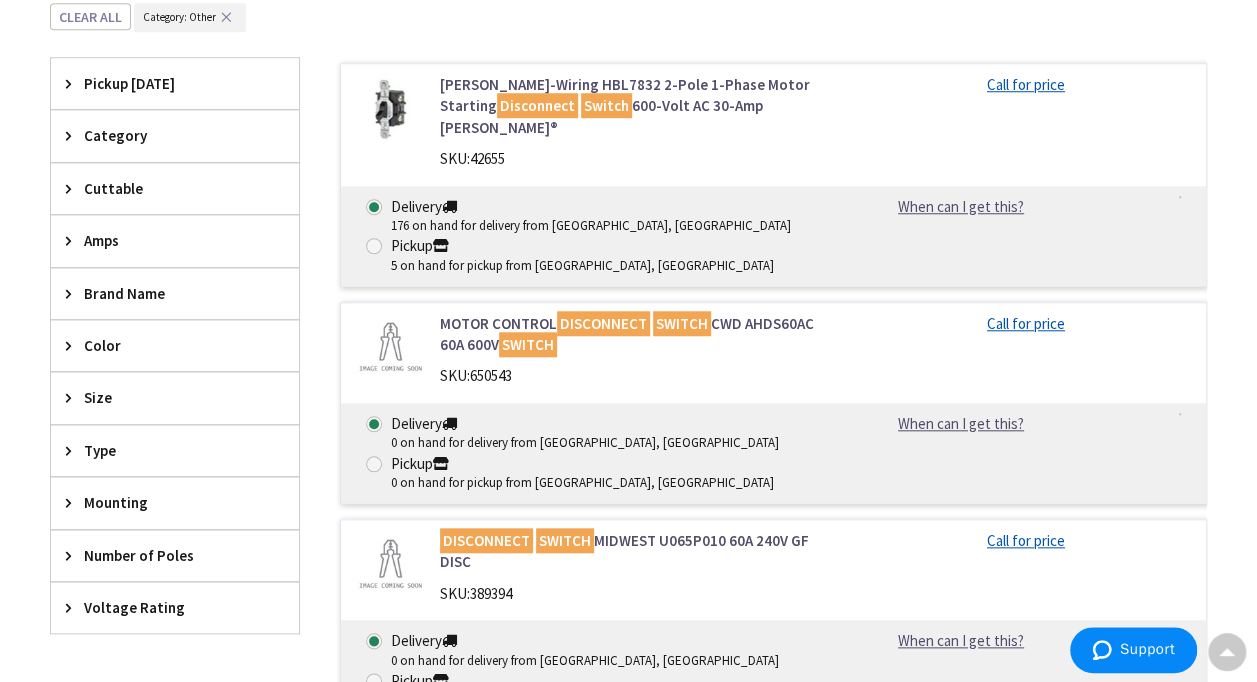 click at bounding box center [390, 347] 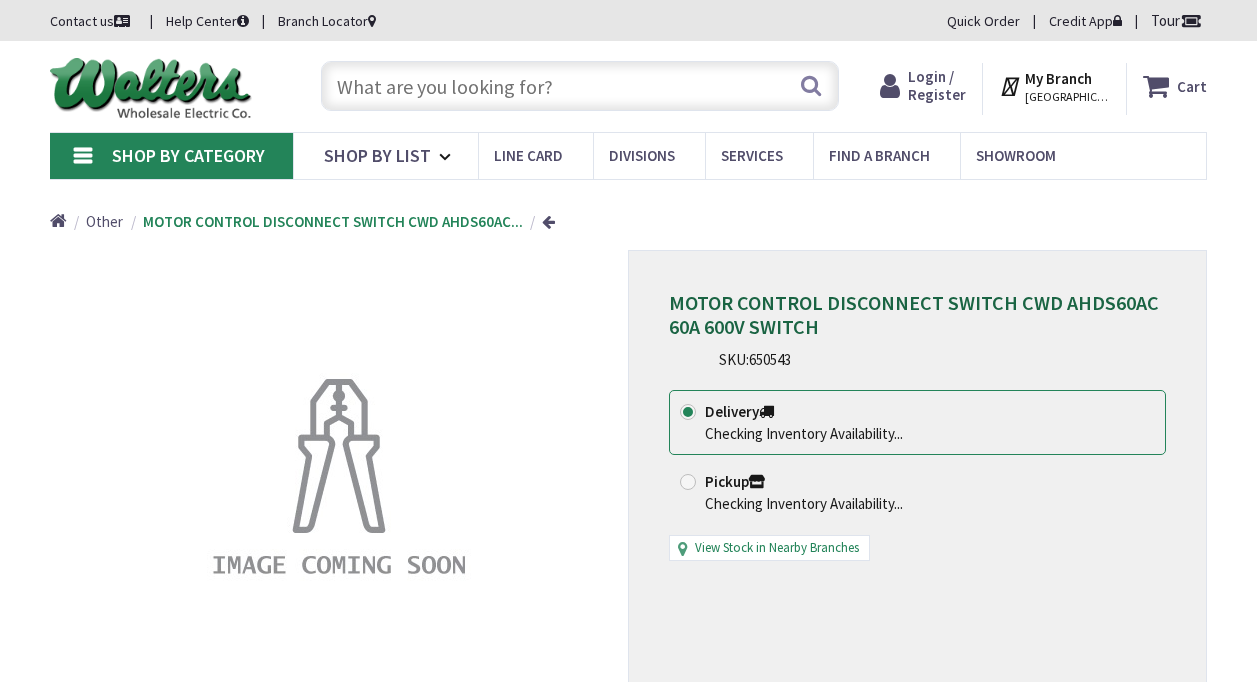 scroll, scrollTop: 0, scrollLeft: 0, axis: both 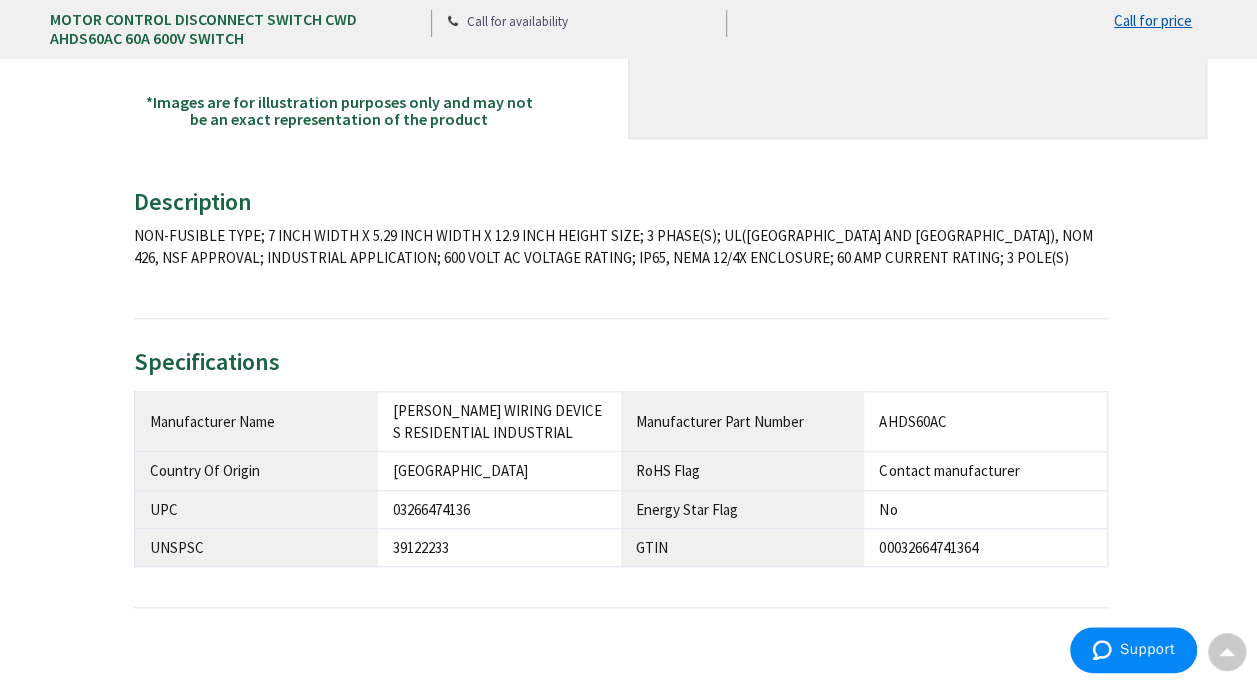 click on "Description
NON-FUSIBLE TYPE; 7 INCH WIDTH X 5.29 INCH WIDTH X 12.9 INCH HEIGHT SIZE; 3 PHASE(S); UL(CANADA AND US), NOM 426, NSF APPROVAL; INDUSTRIAL APPLICATION; 600 VOLT AC VOLTAGE RATING; IP65, NEMA 12/4X ENCLOSURE; 60 AMP CURRENT RATING; 3 POLE(S)
×
Product Video" at bounding box center [621, 254] 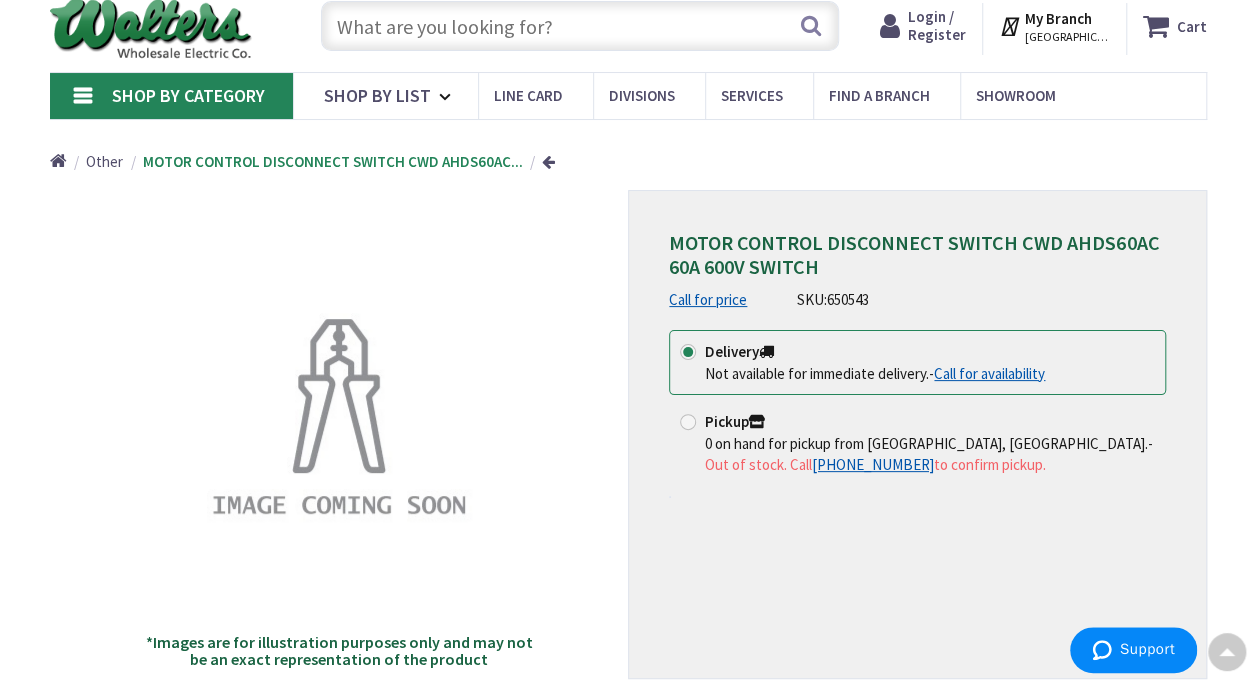 scroll, scrollTop: 0, scrollLeft: 0, axis: both 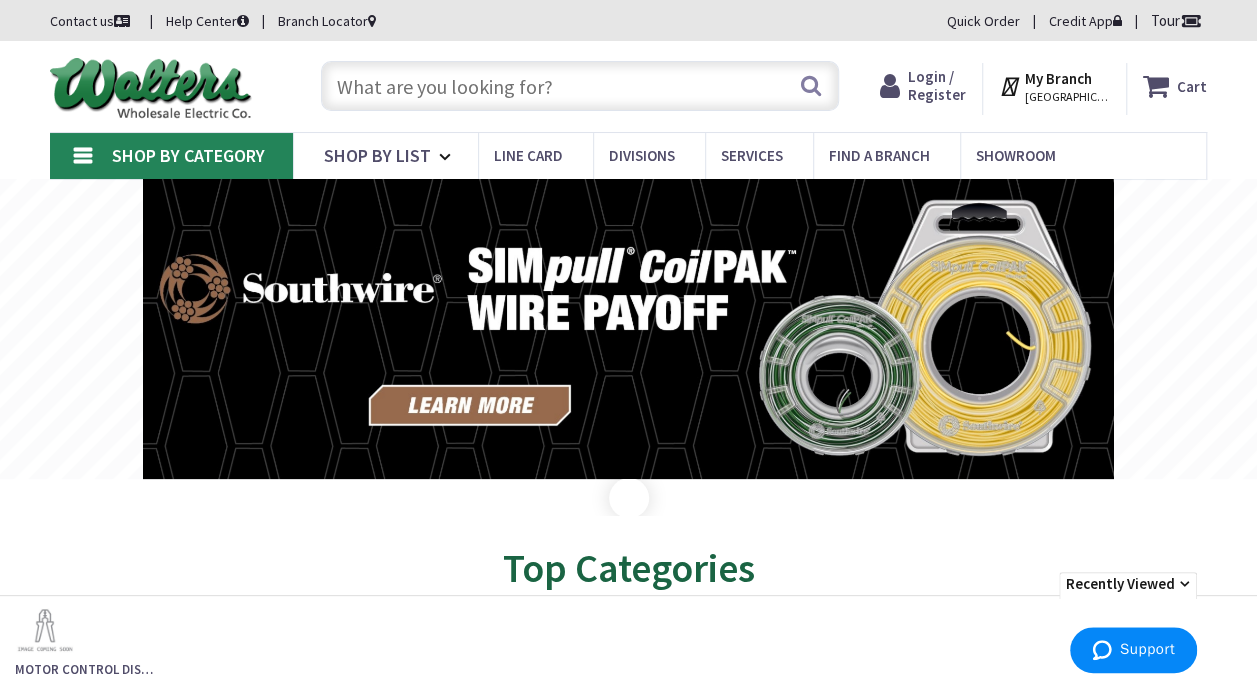 click at bounding box center [580, 86] 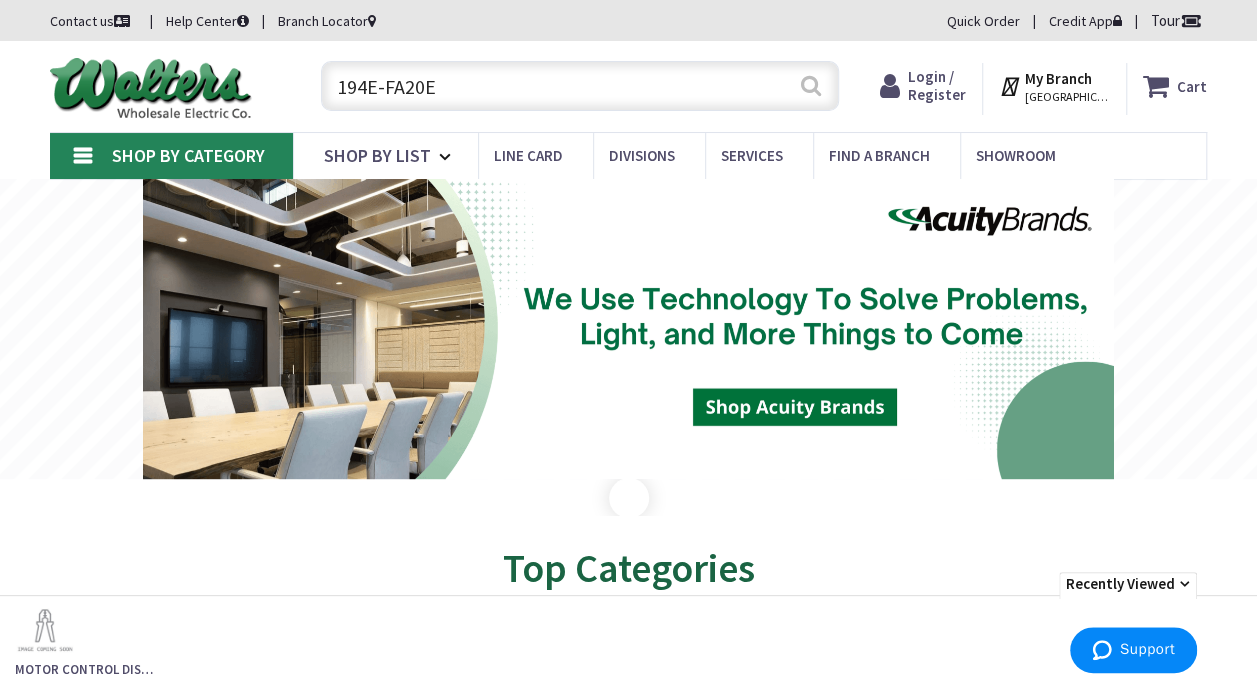 type on "194E-FA20E" 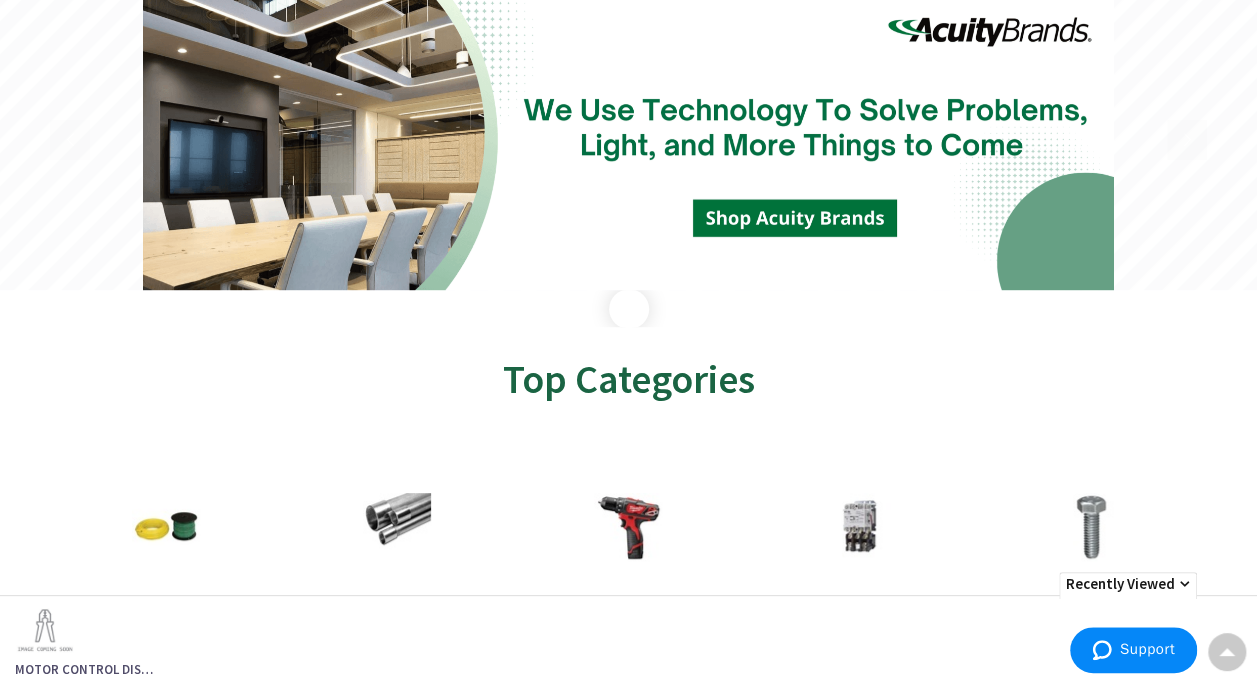 scroll, scrollTop: 0, scrollLeft: 0, axis: both 